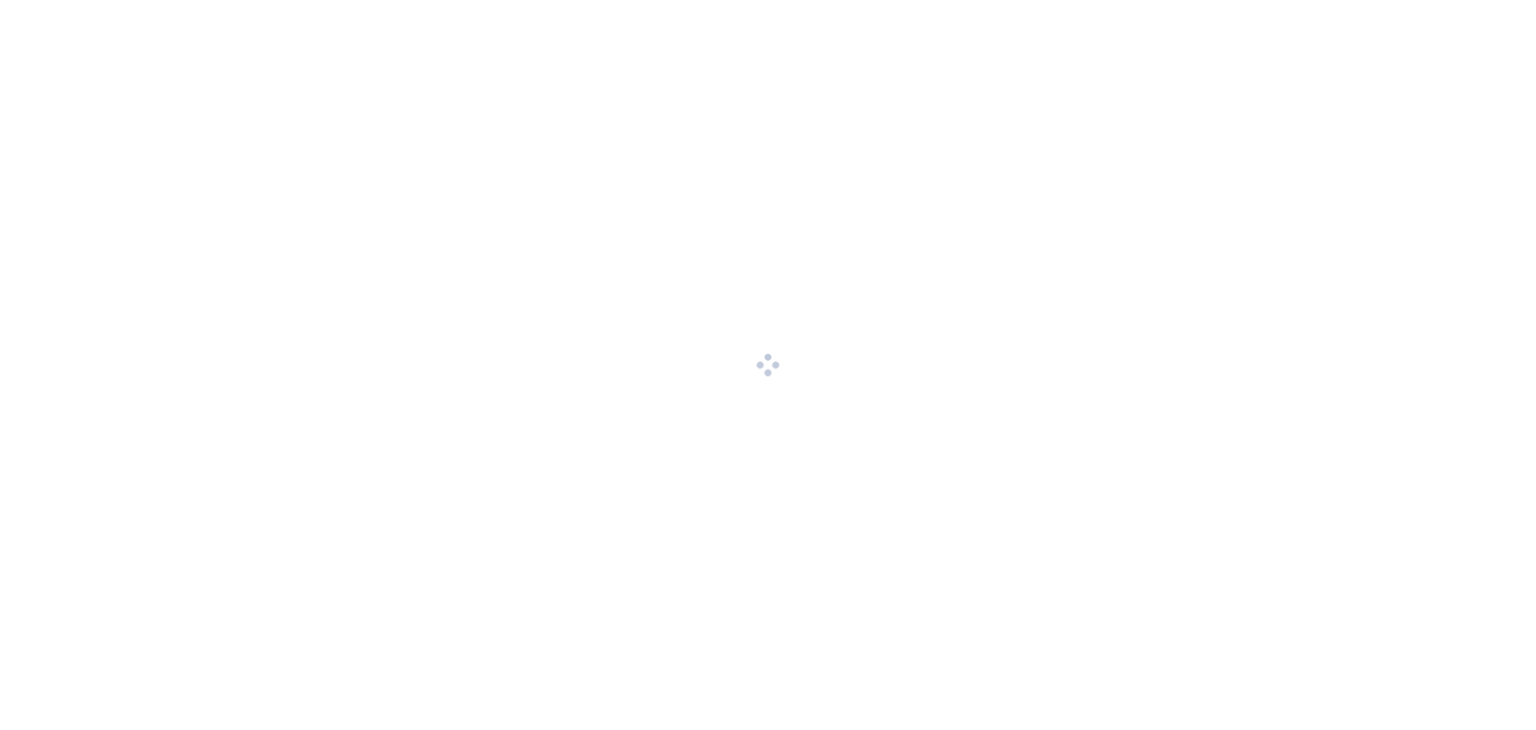 scroll, scrollTop: 0, scrollLeft: 0, axis: both 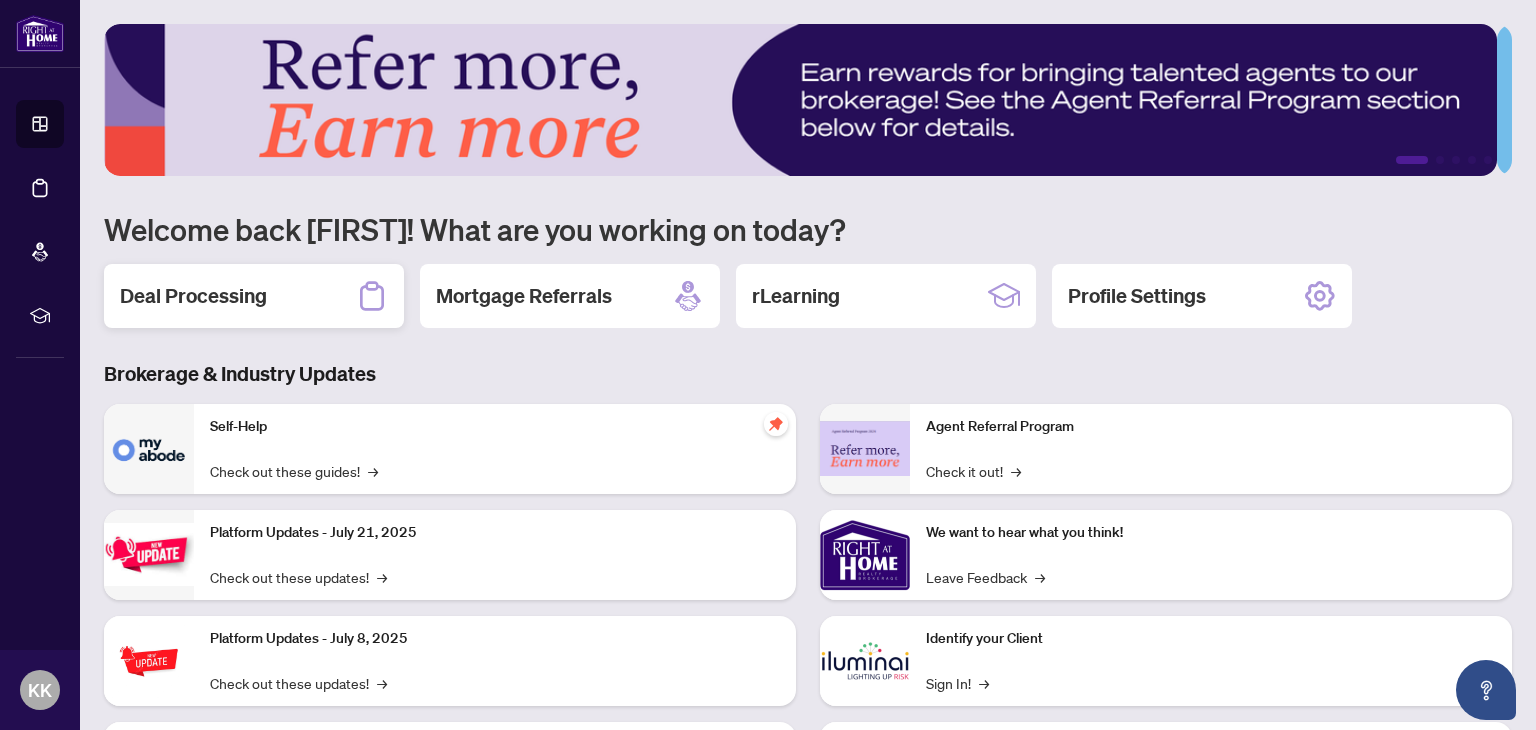 click on "Deal Processing" at bounding box center (193, 296) 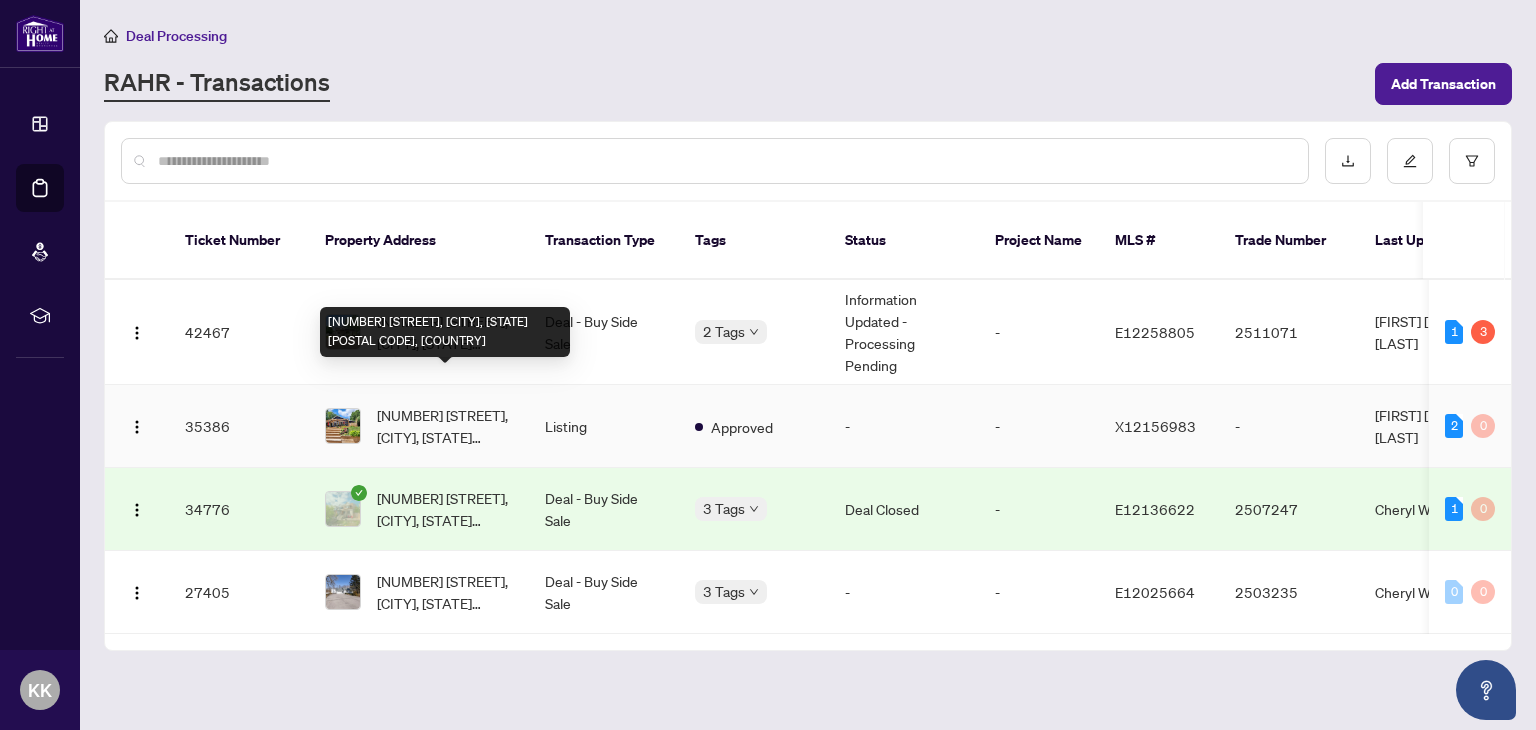 click on "[NUMBER] [STREET], [CITY], [STATE] [POSTAL CODE], [COUNTRY]" at bounding box center [445, 426] 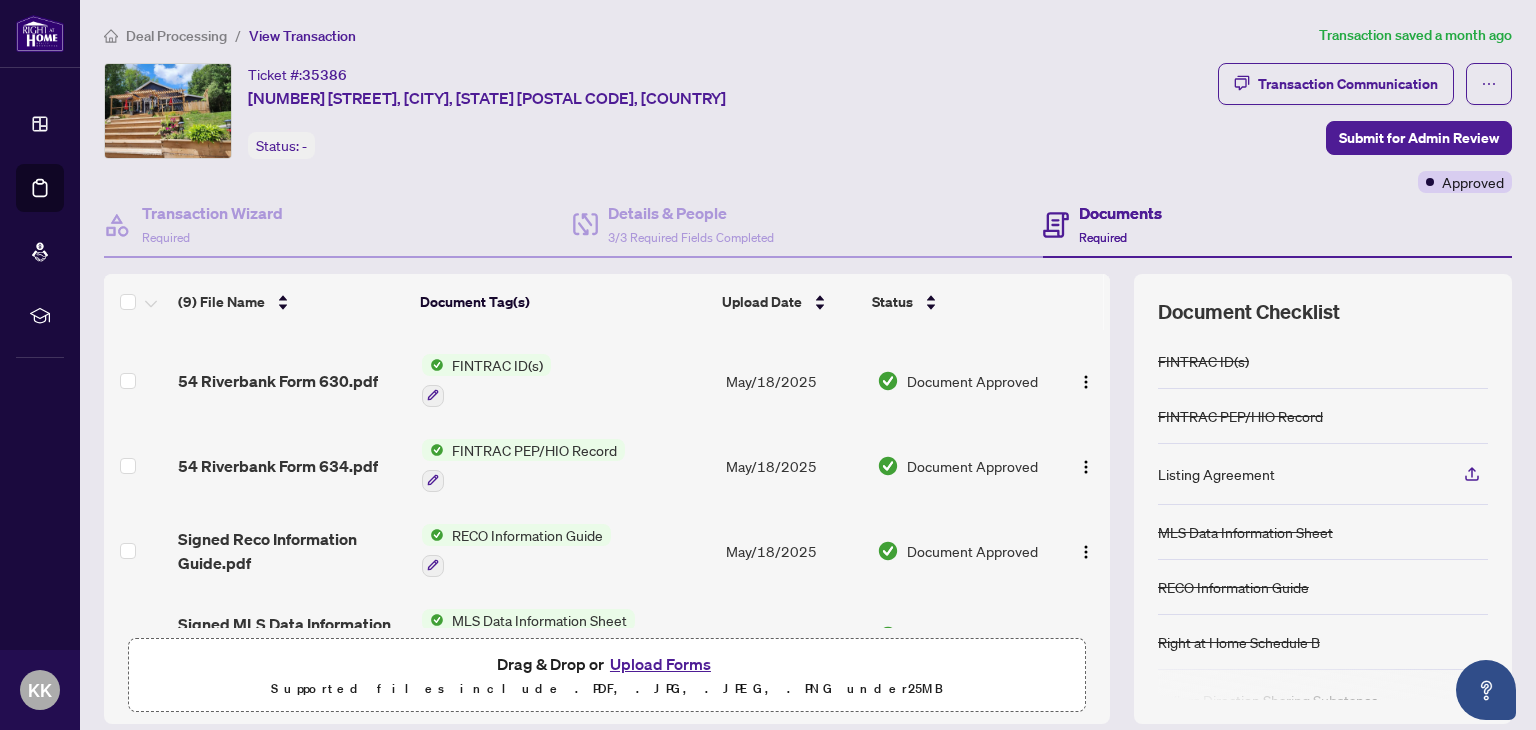 scroll, scrollTop: 323, scrollLeft: 0, axis: vertical 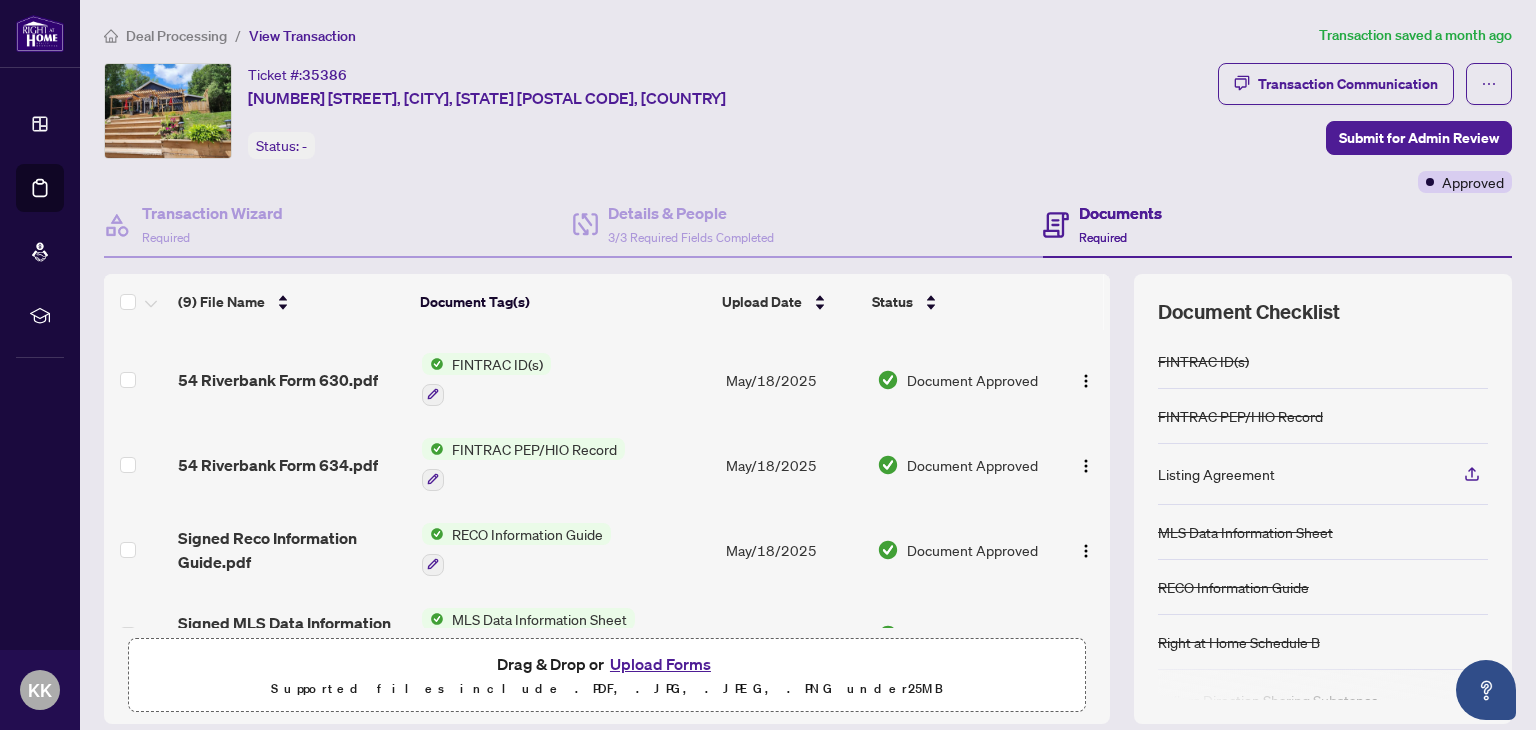 click on "Upload Forms" at bounding box center (660, 664) 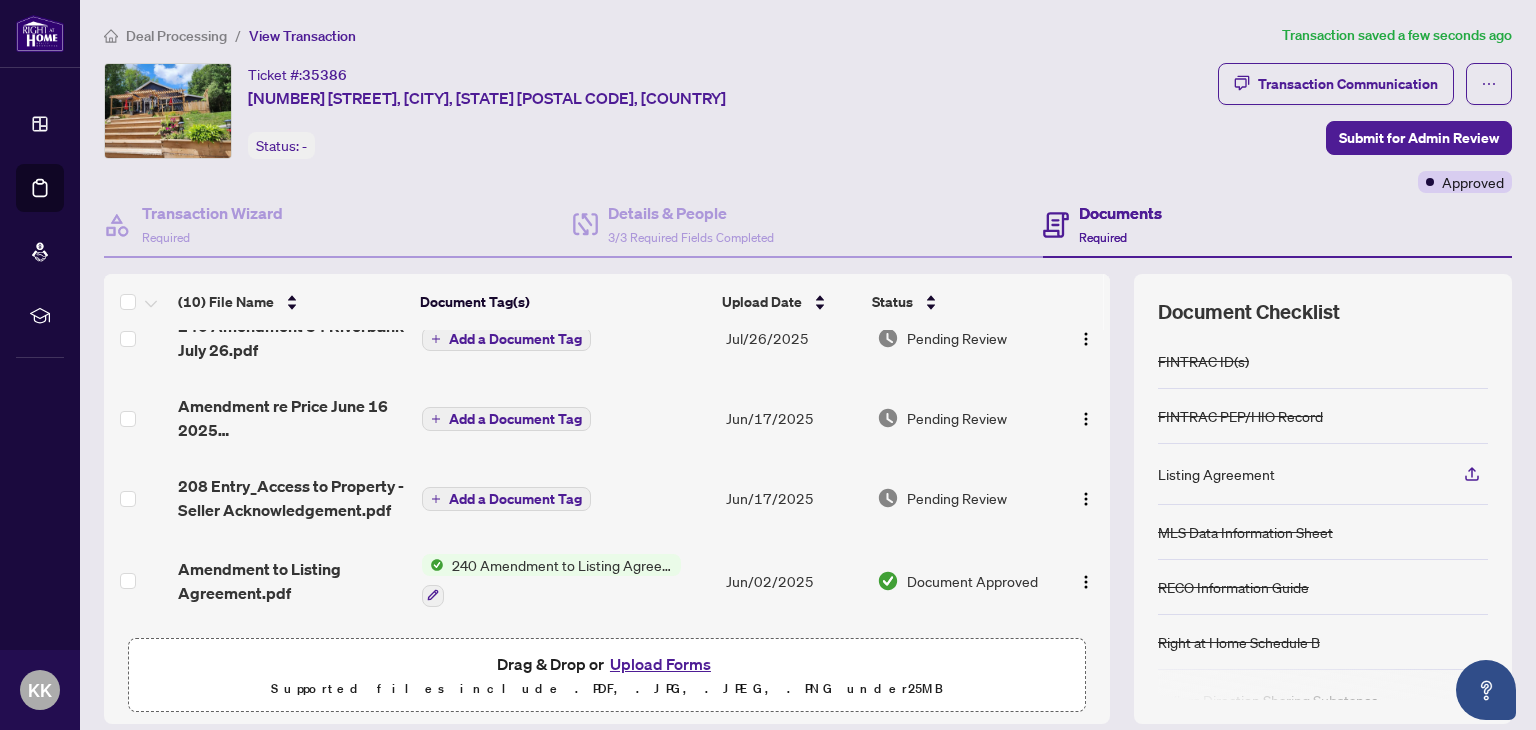 scroll, scrollTop: 0, scrollLeft: 0, axis: both 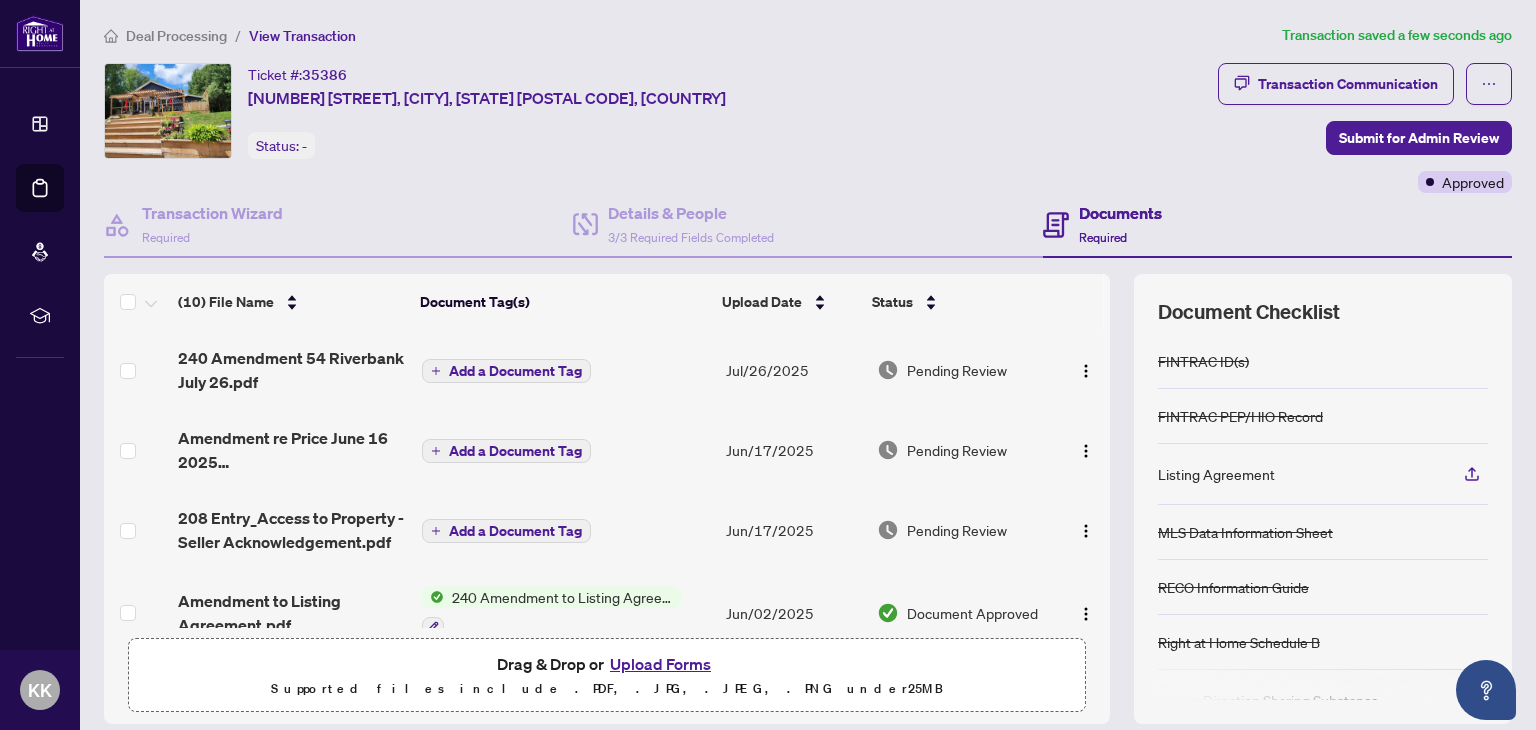 click 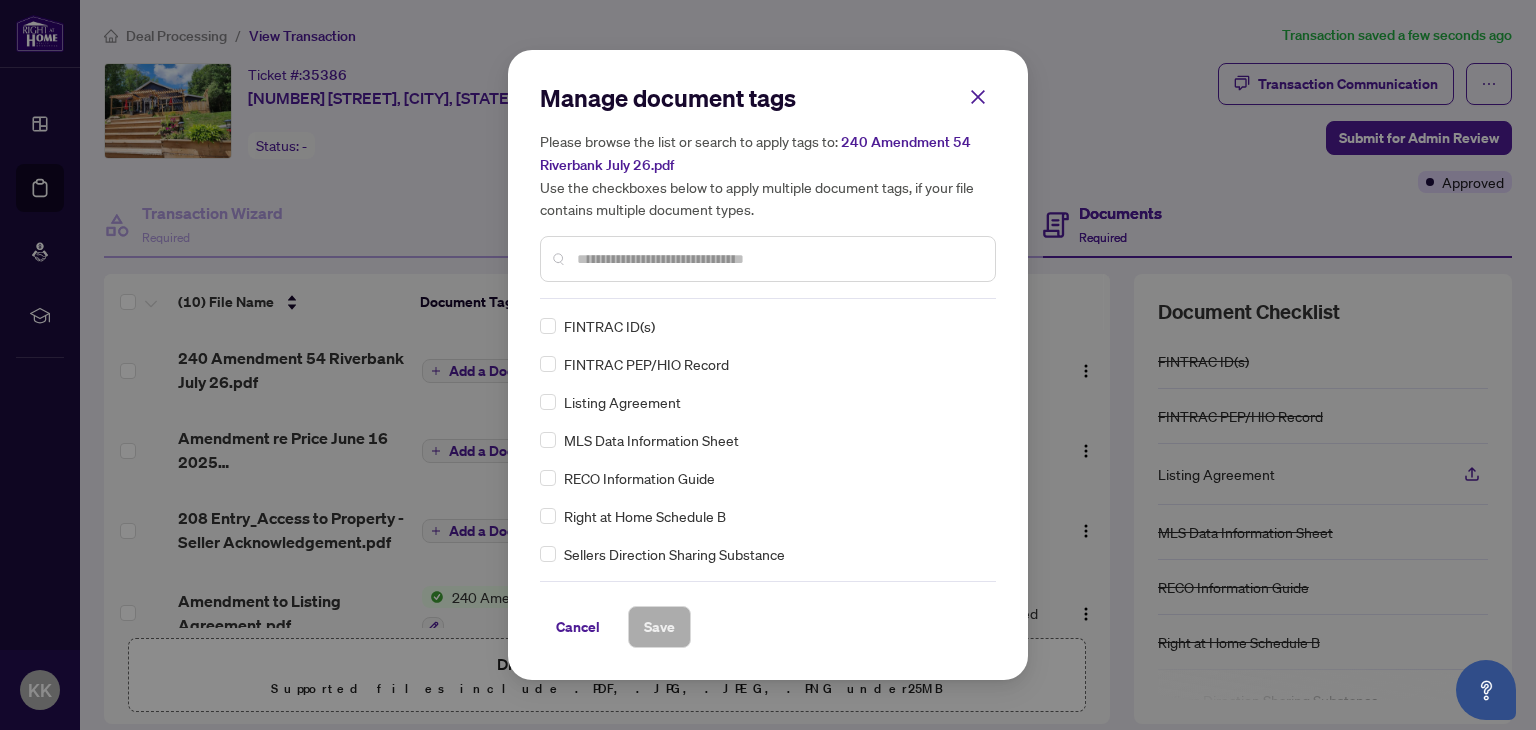 click at bounding box center (778, 259) 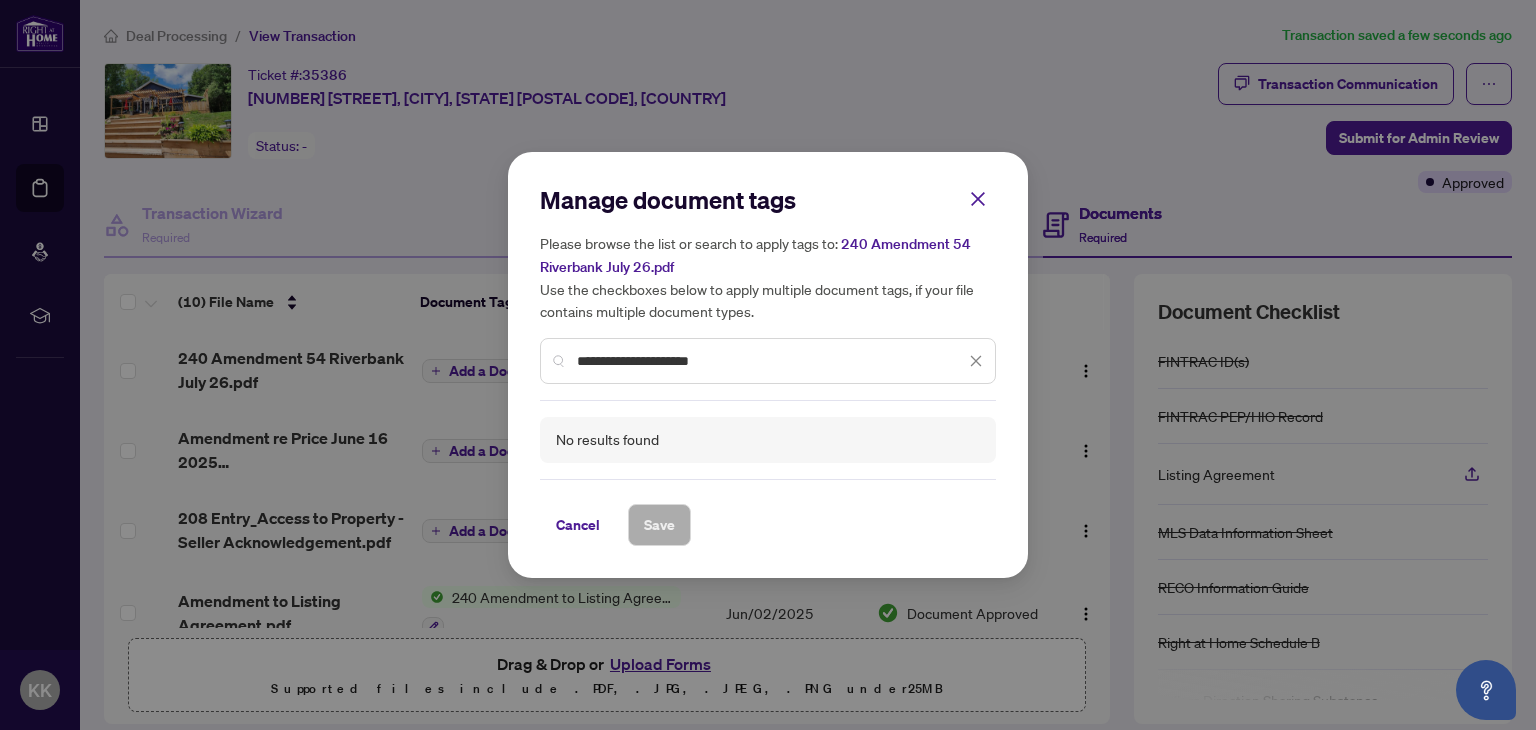 drag, startPoint x: 655, startPoint y: 365, endPoint x: 780, endPoint y: 360, distance: 125.09996 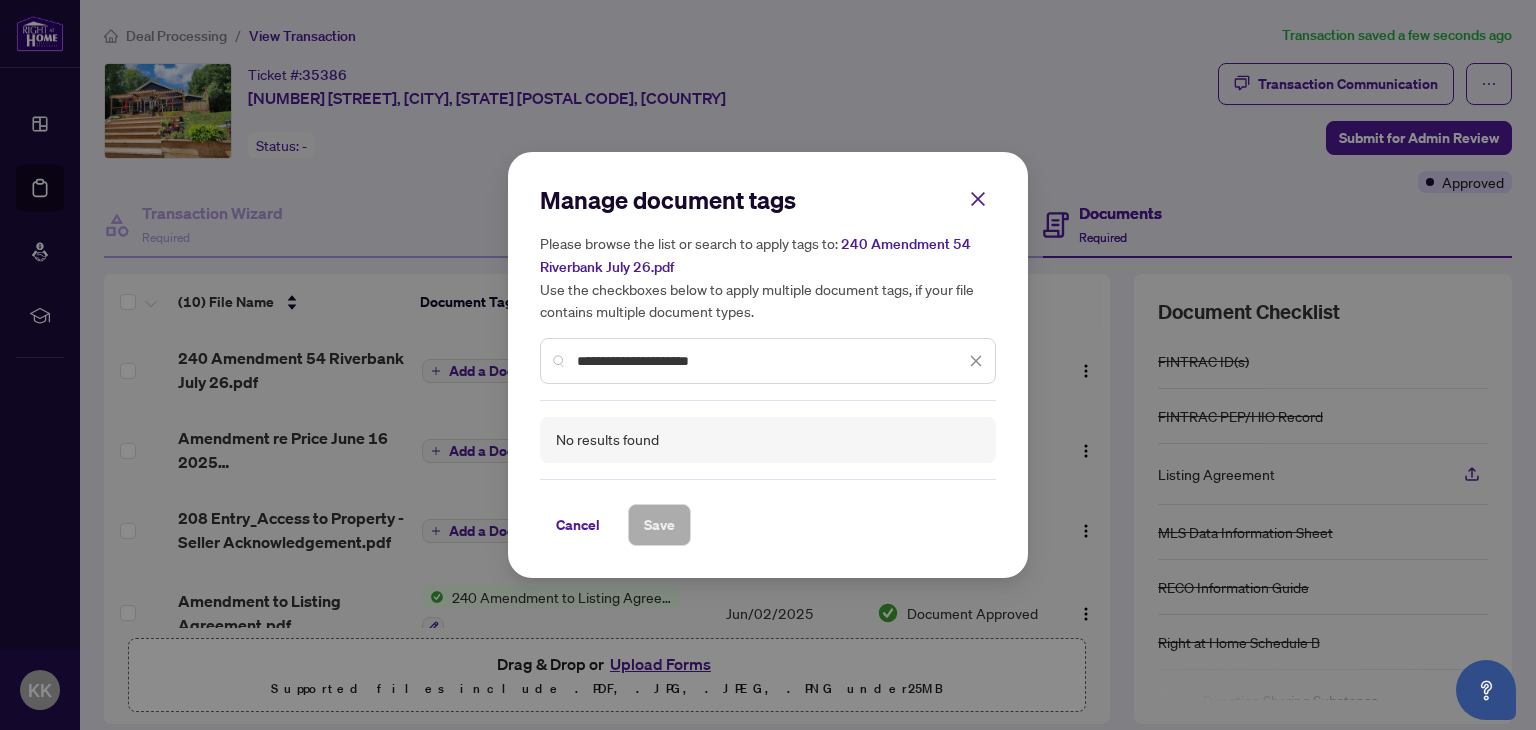click on "**********" at bounding box center [771, 361] 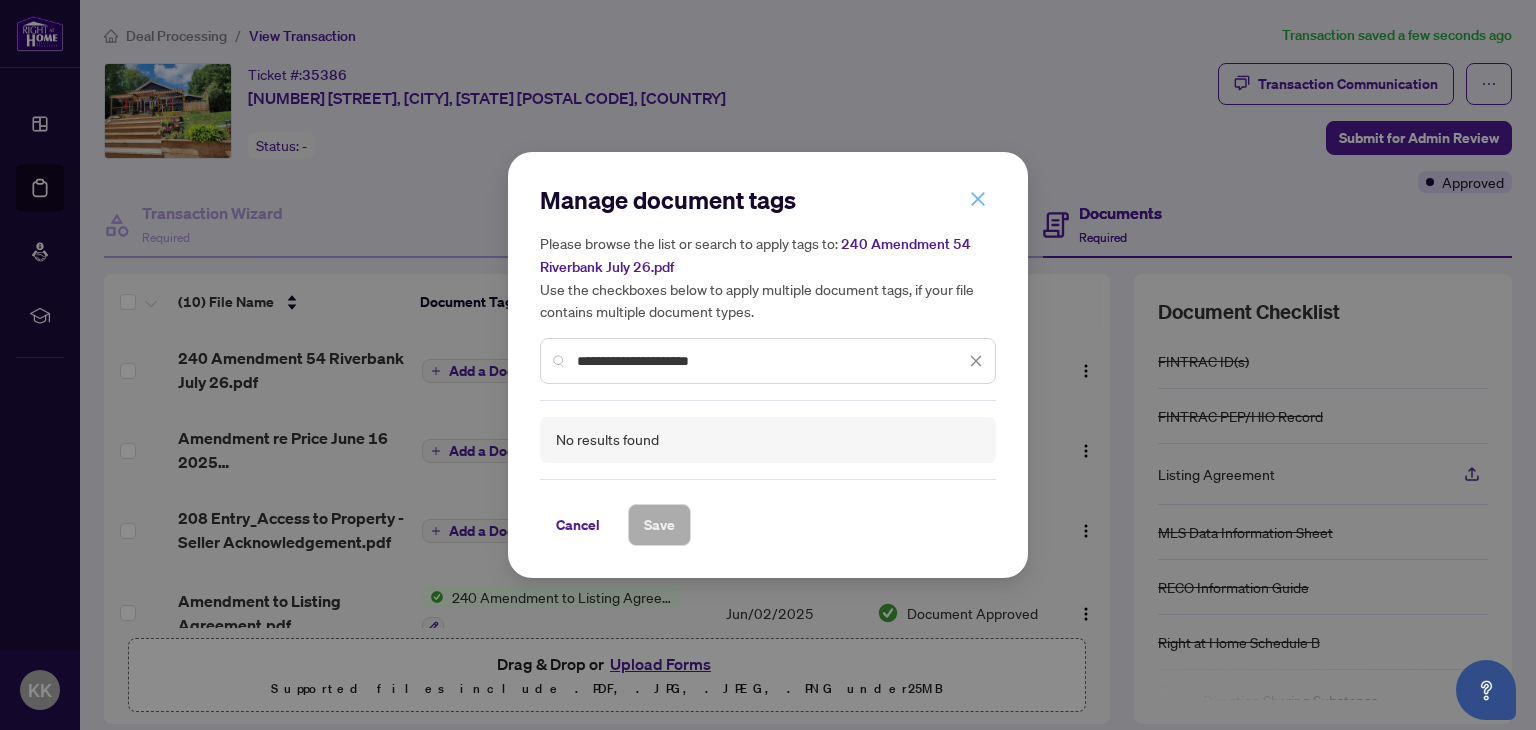 type on "**********" 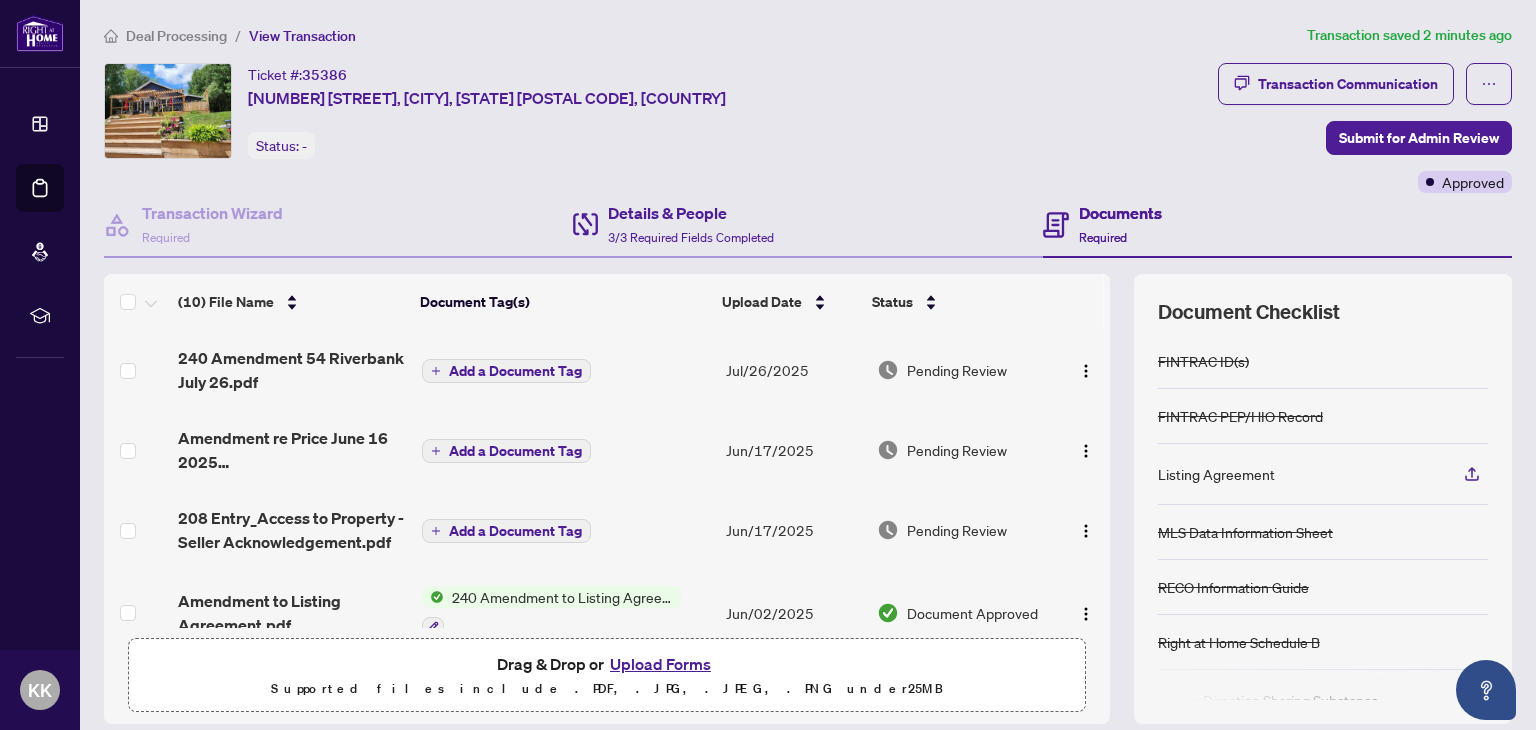 click on "Details & People 3/3 Required Fields Completed" at bounding box center [807, 225] 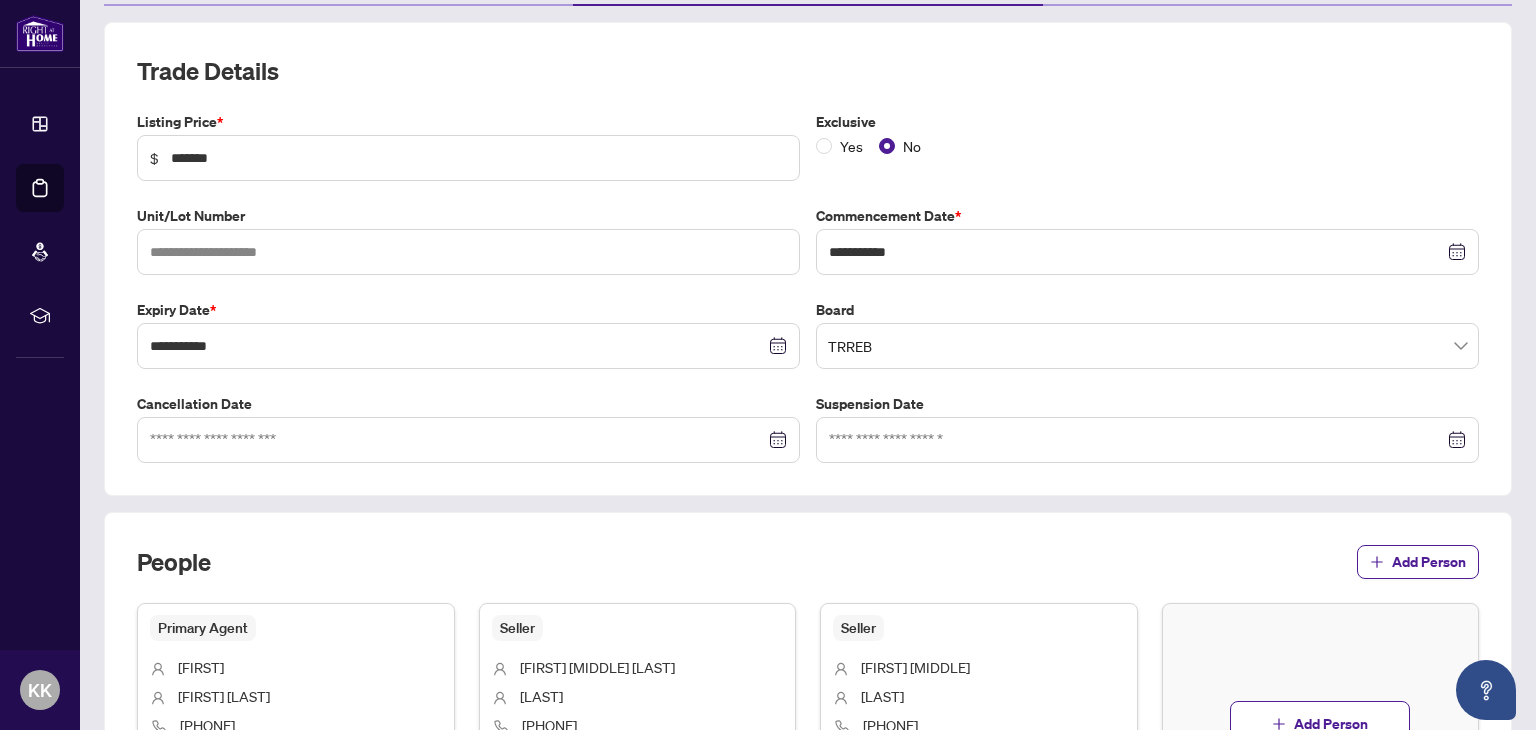 scroll, scrollTop: 119, scrollLeft: 0, axis: vertical 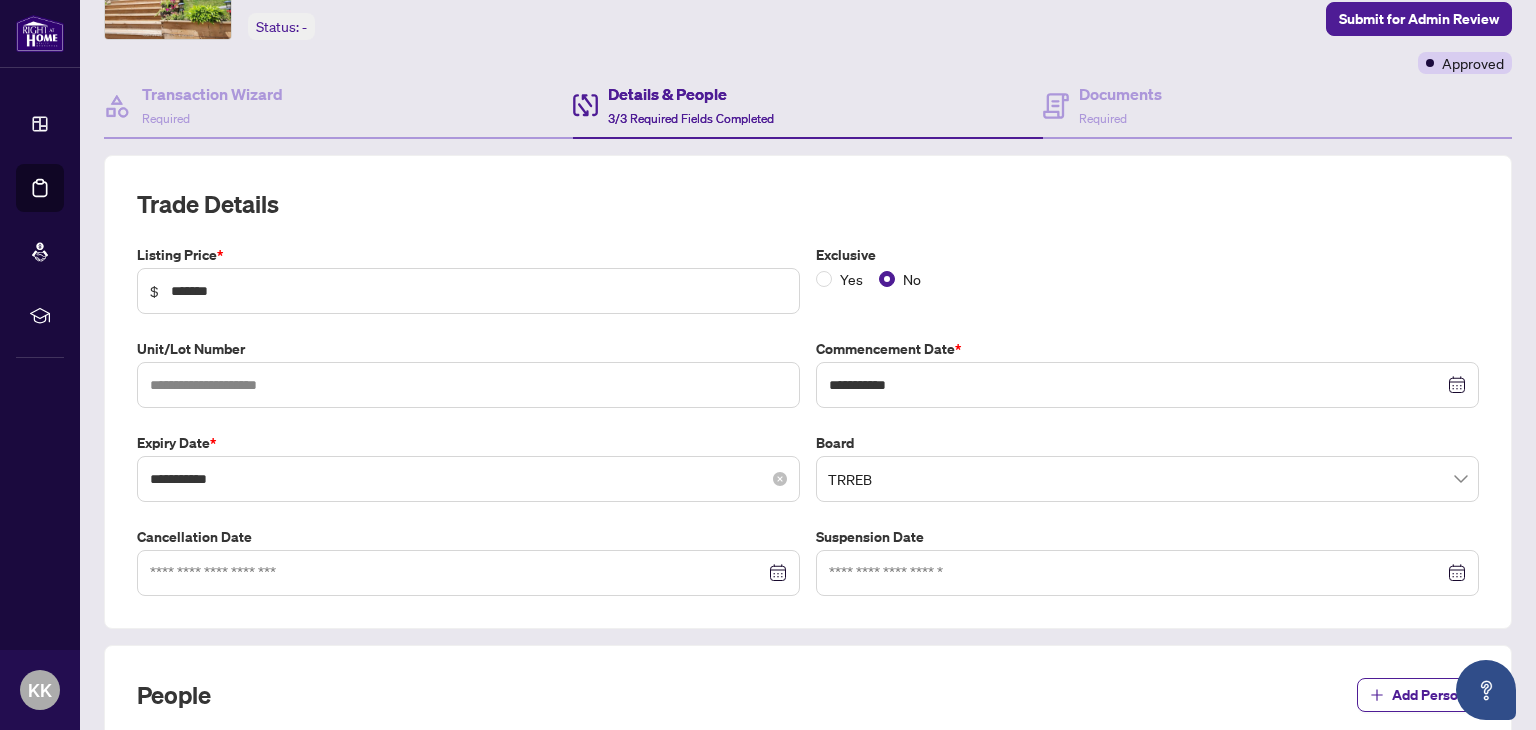click on "**********" at bounding box center (468, 479) 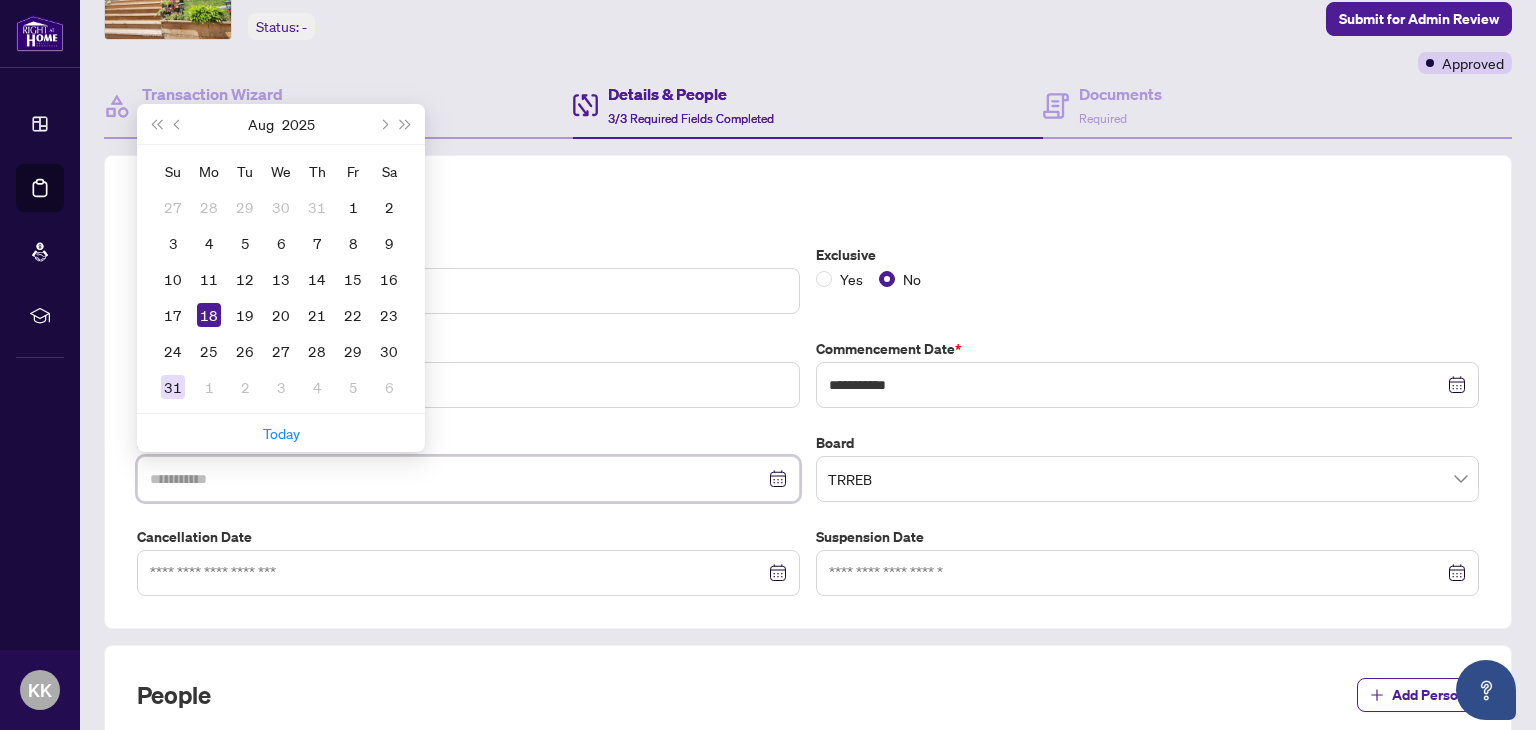 type on "**********" 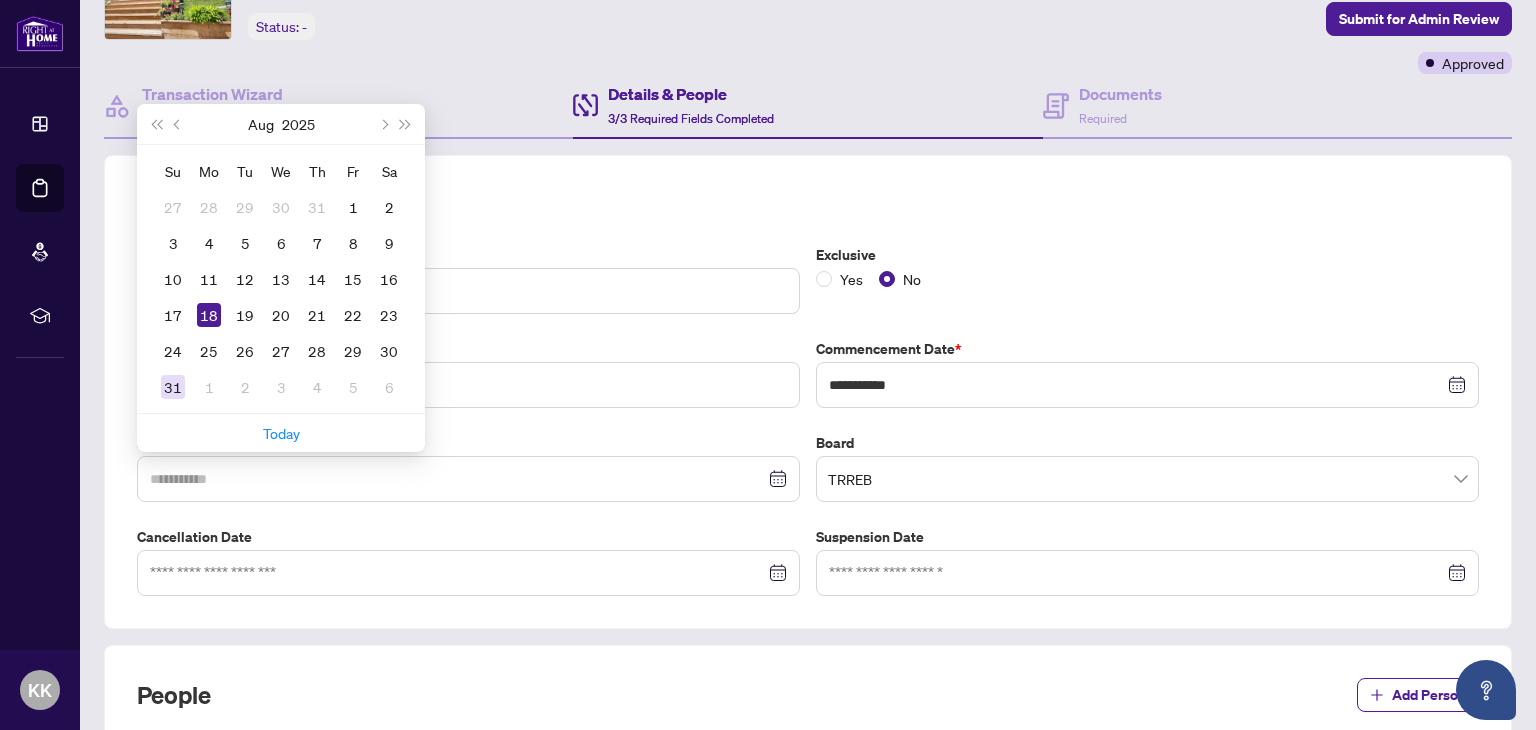 click on "31" at bounding box center [173, 387] 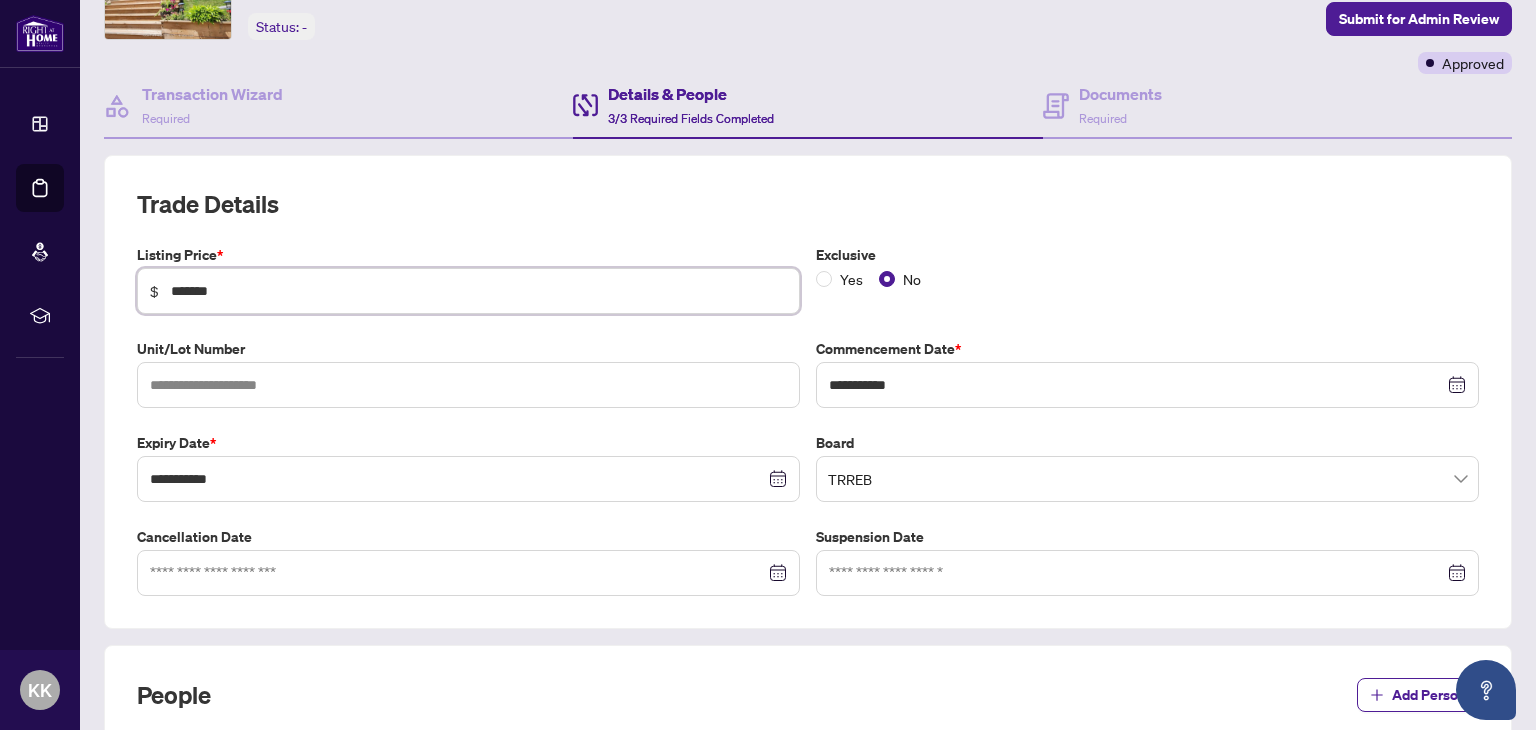 click on "*******" at bounding box center [479, 291] 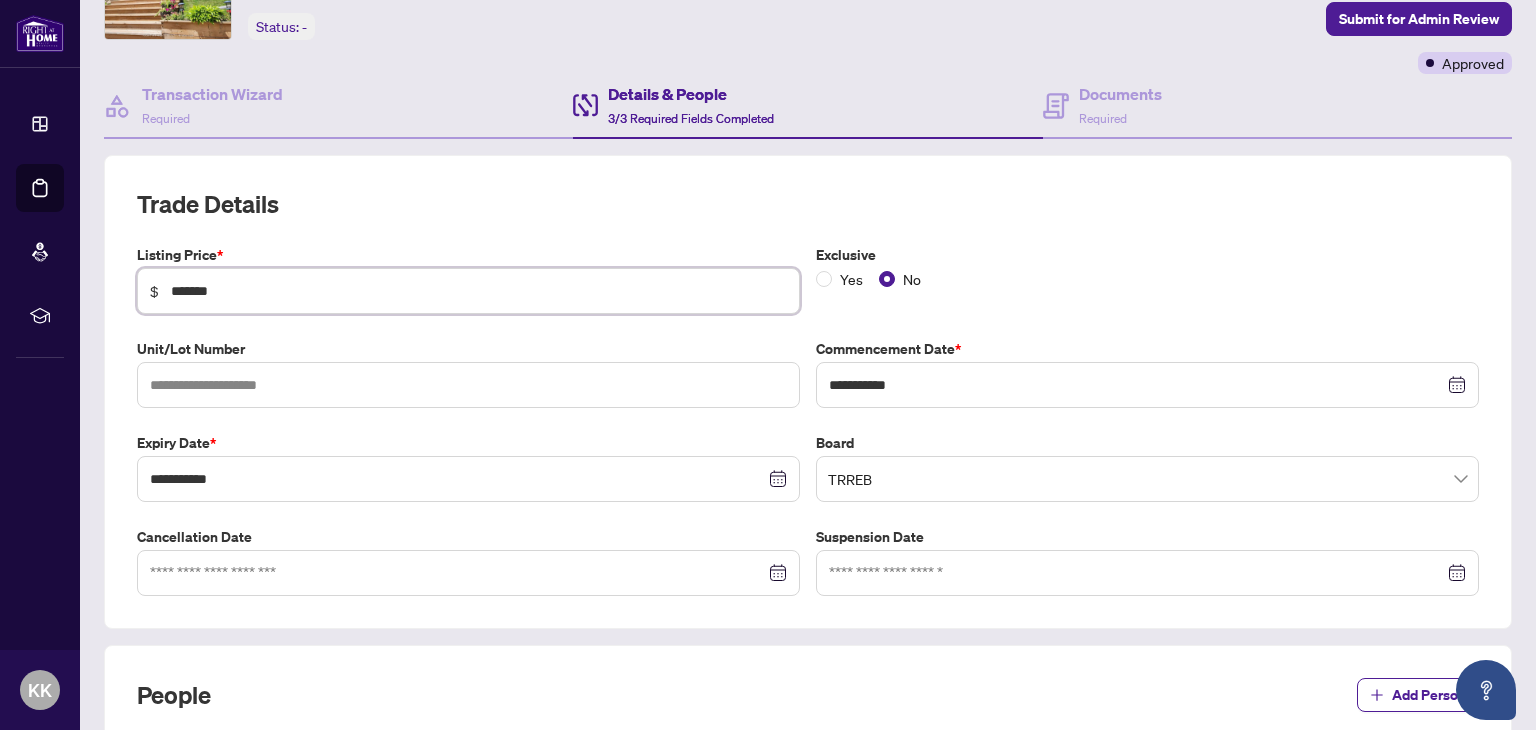 click on "*******" at bounding box center [479, 291] 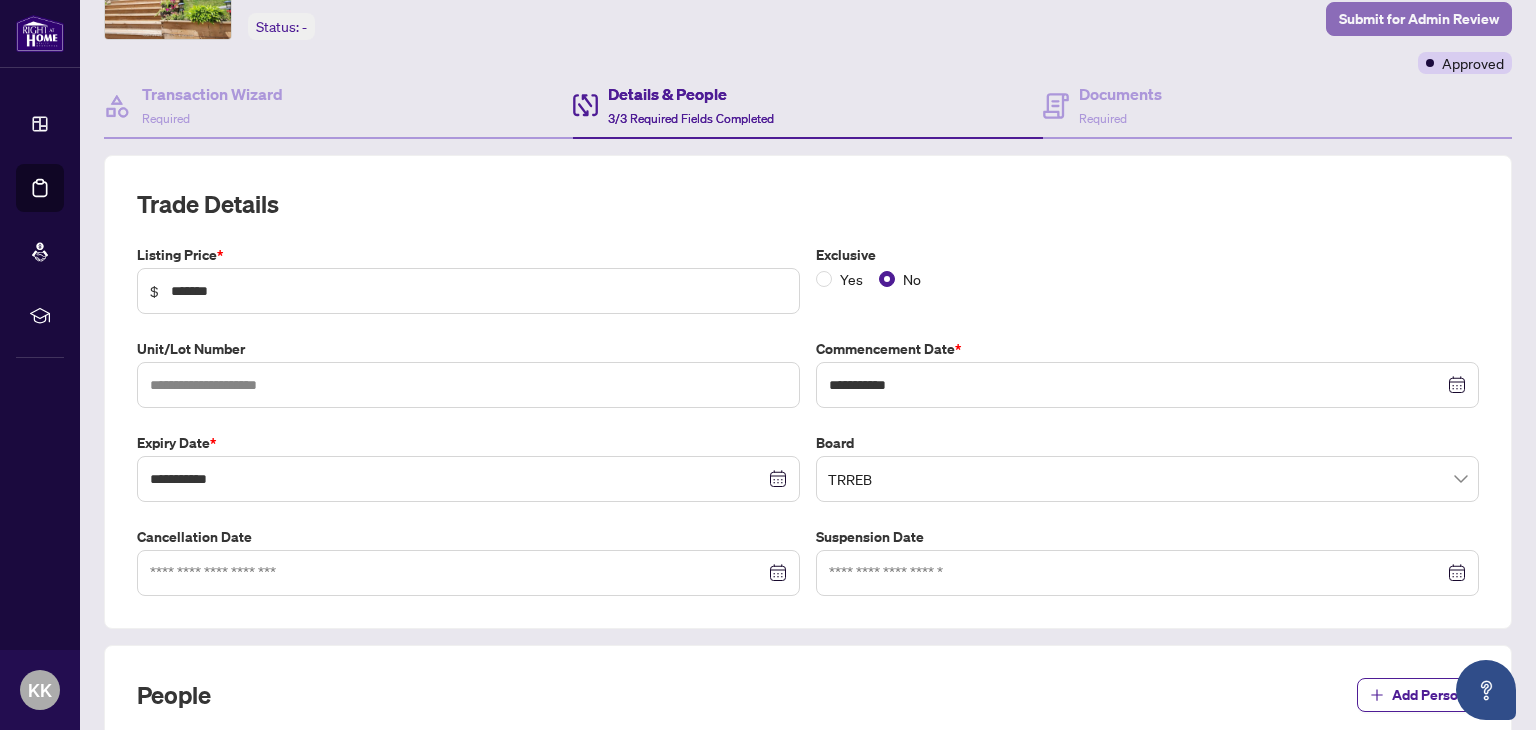 click on "Submit for Admin Review" at bounding box center (1419, 19) 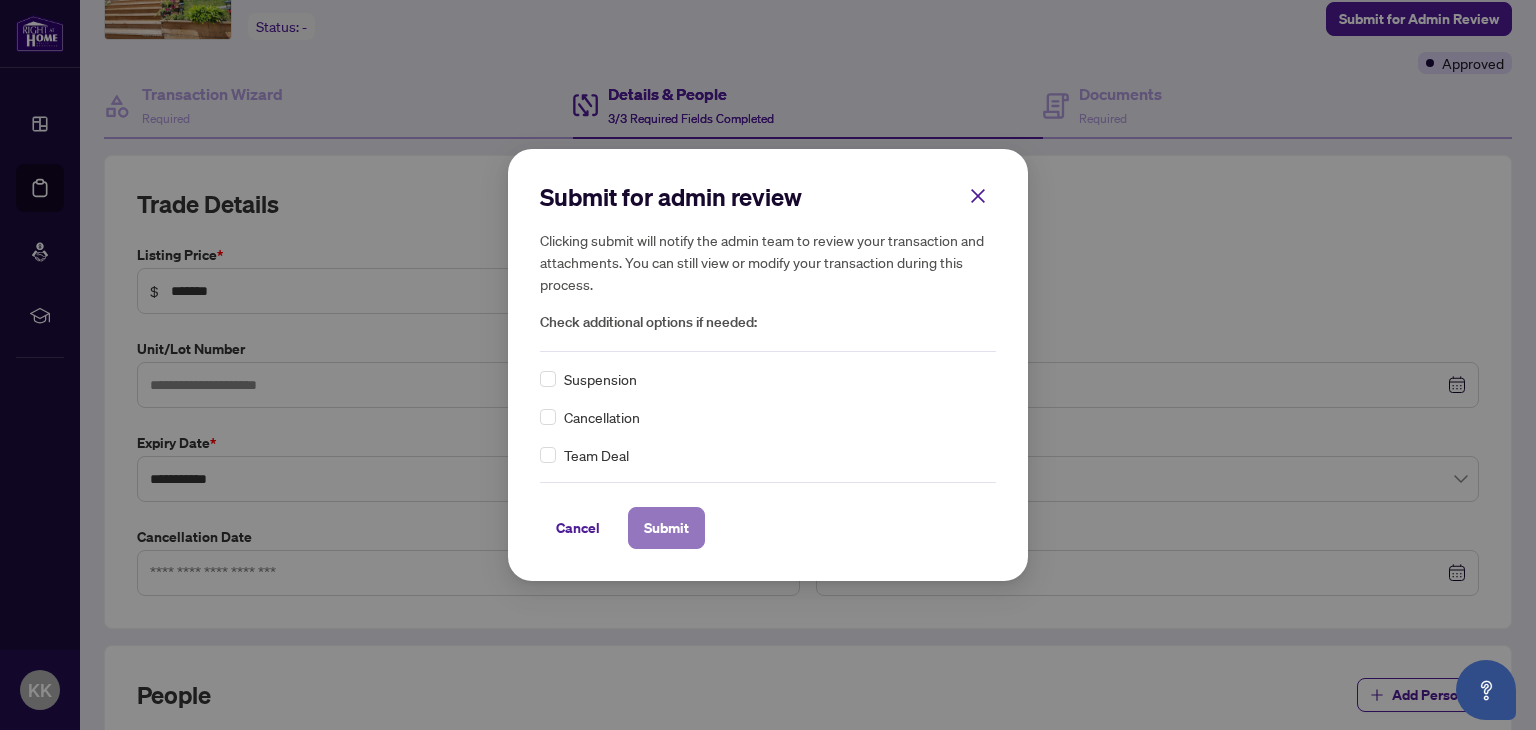 click on "Submit" at bounding box center [666, 528] 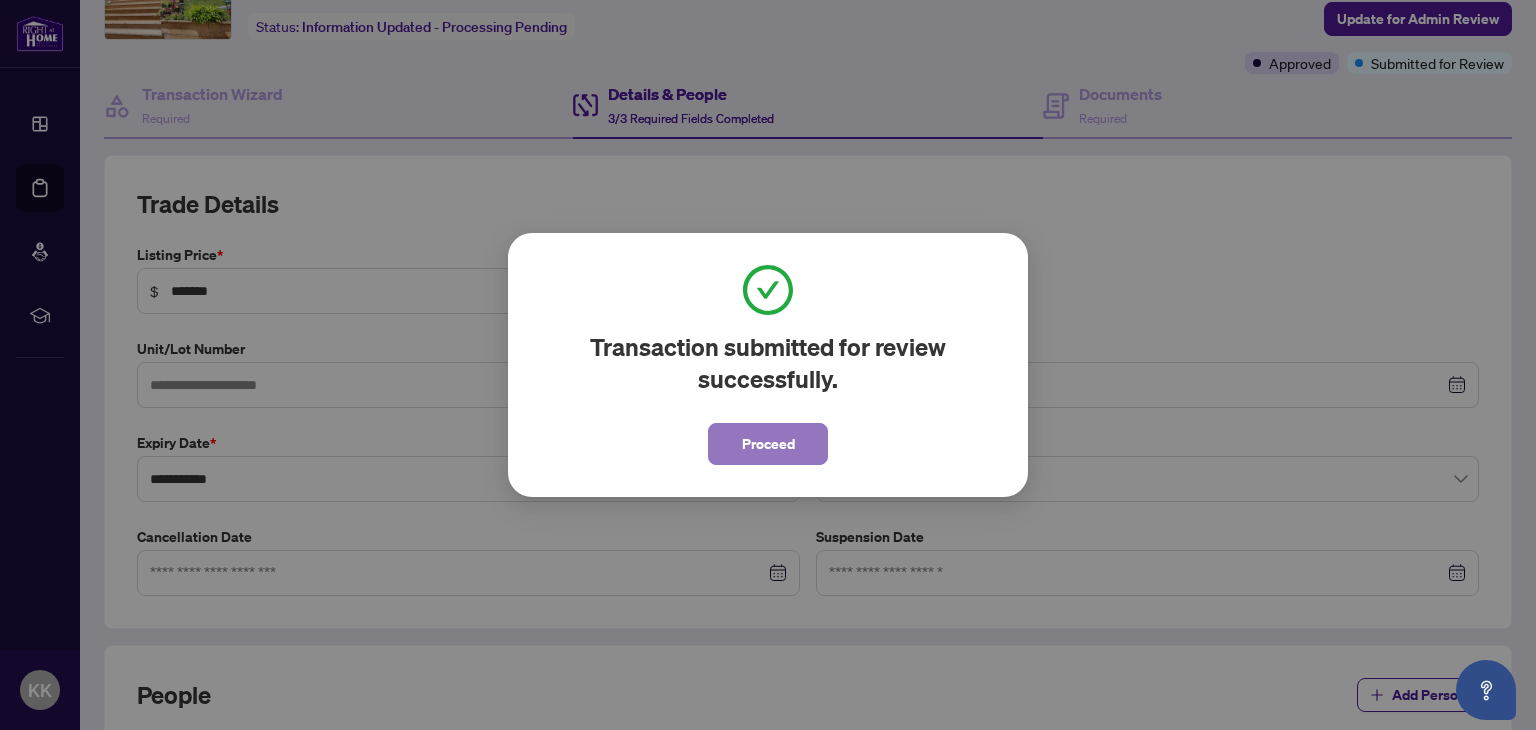 click on "Proceed" at bounding box center [768, 444] 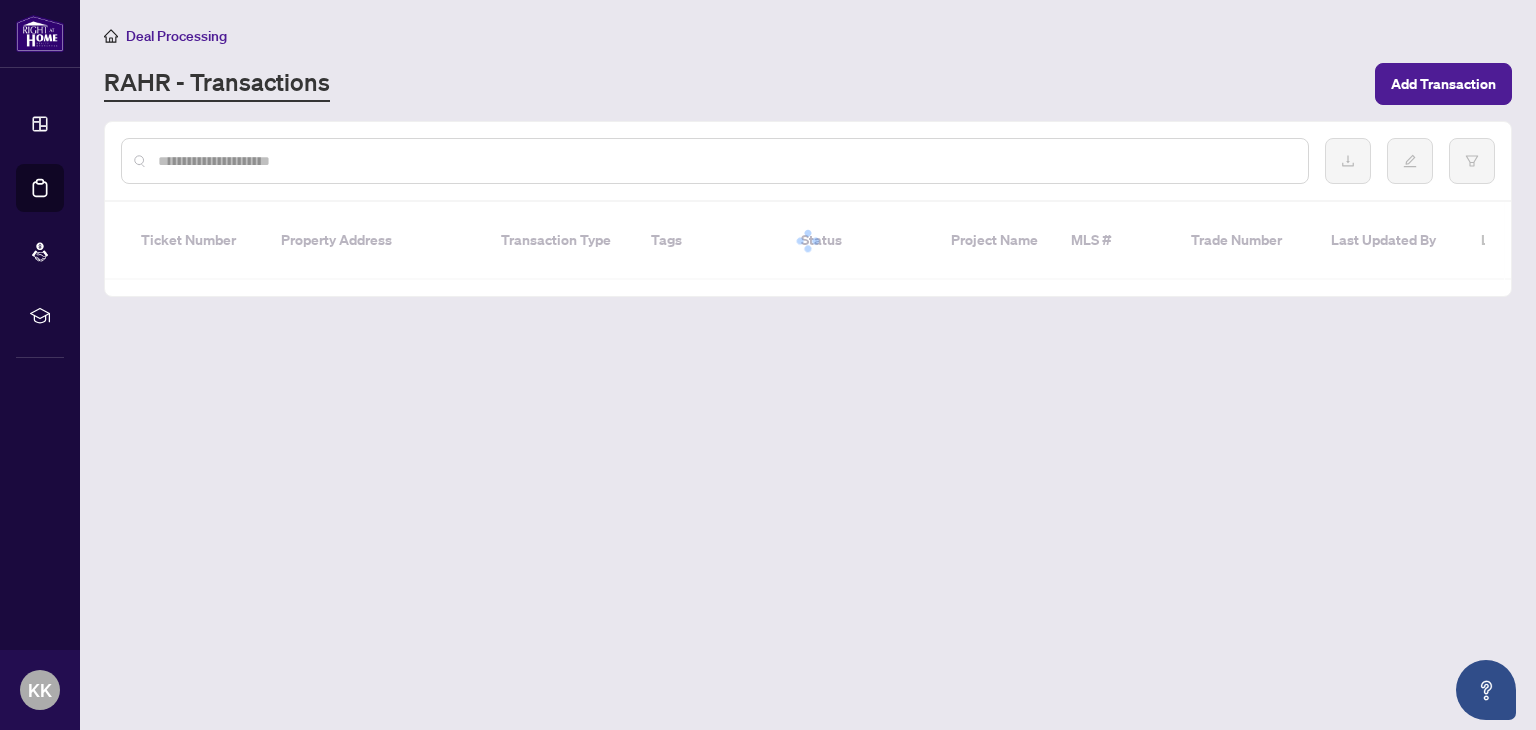 scroll, scrollTop: 0, scrollLeft: 0, axis: both 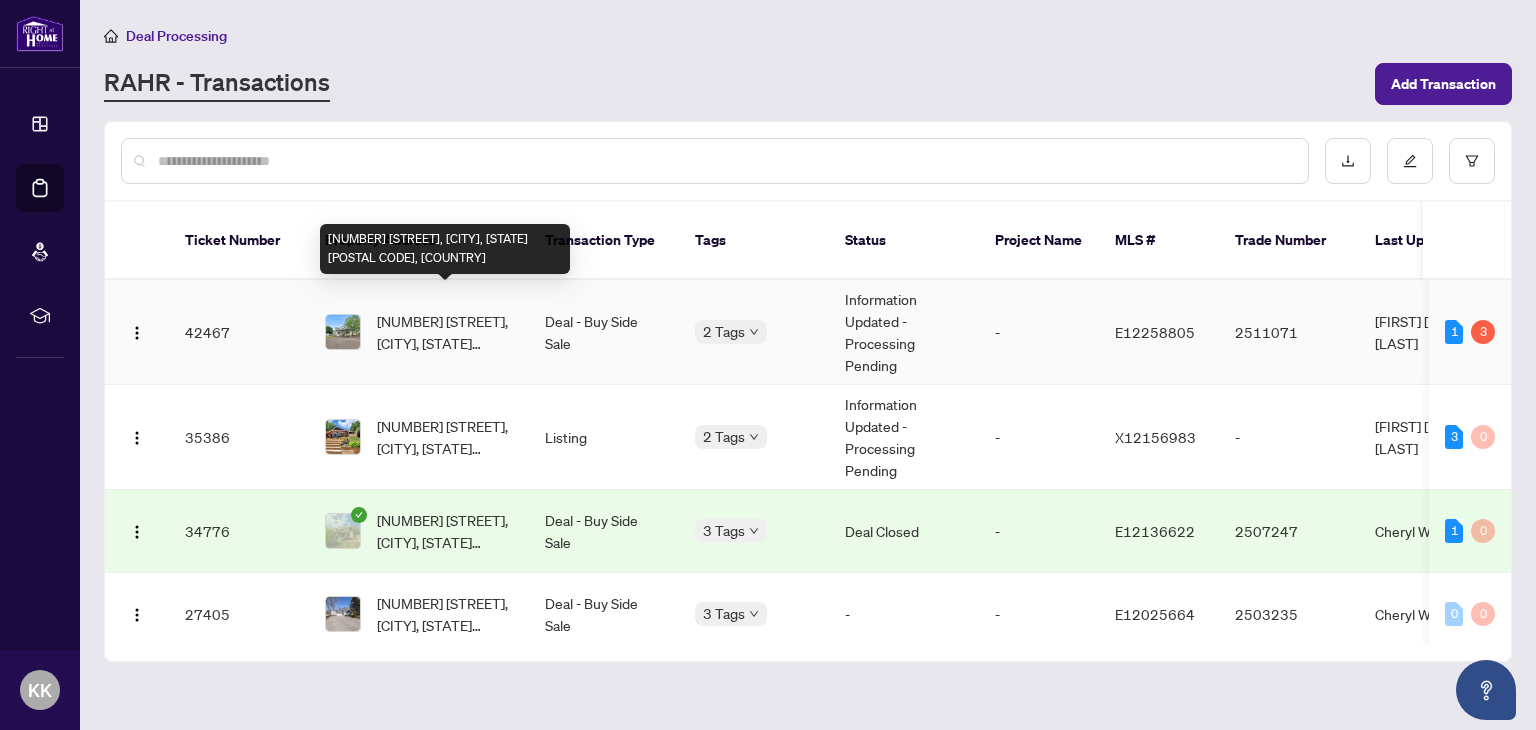 click on "[NUMBER] [STREET], [CITY], [STATE] [POSTAL CODE], [COUNTRY]" at bounding box center [445, 332] 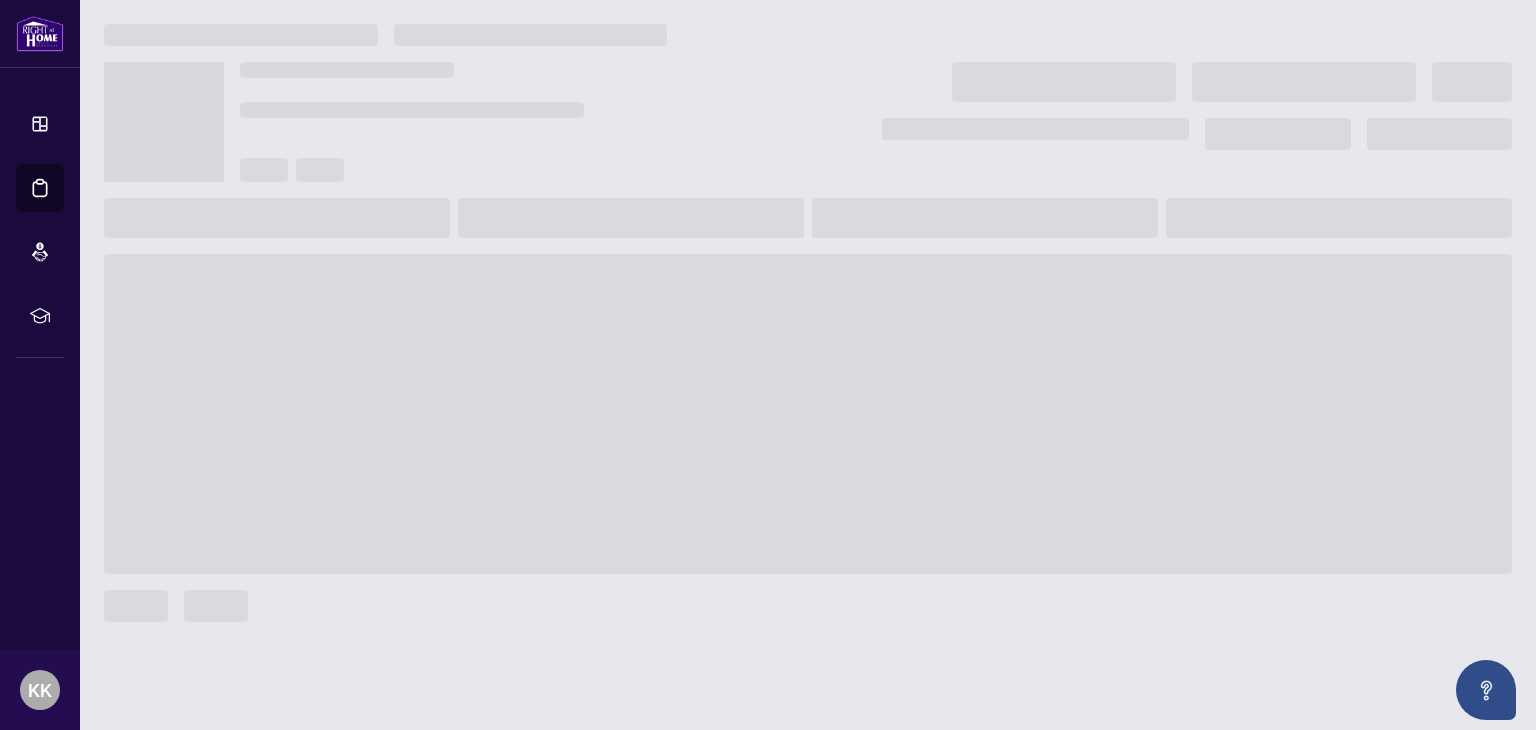 click at bounding box center [808, 414] 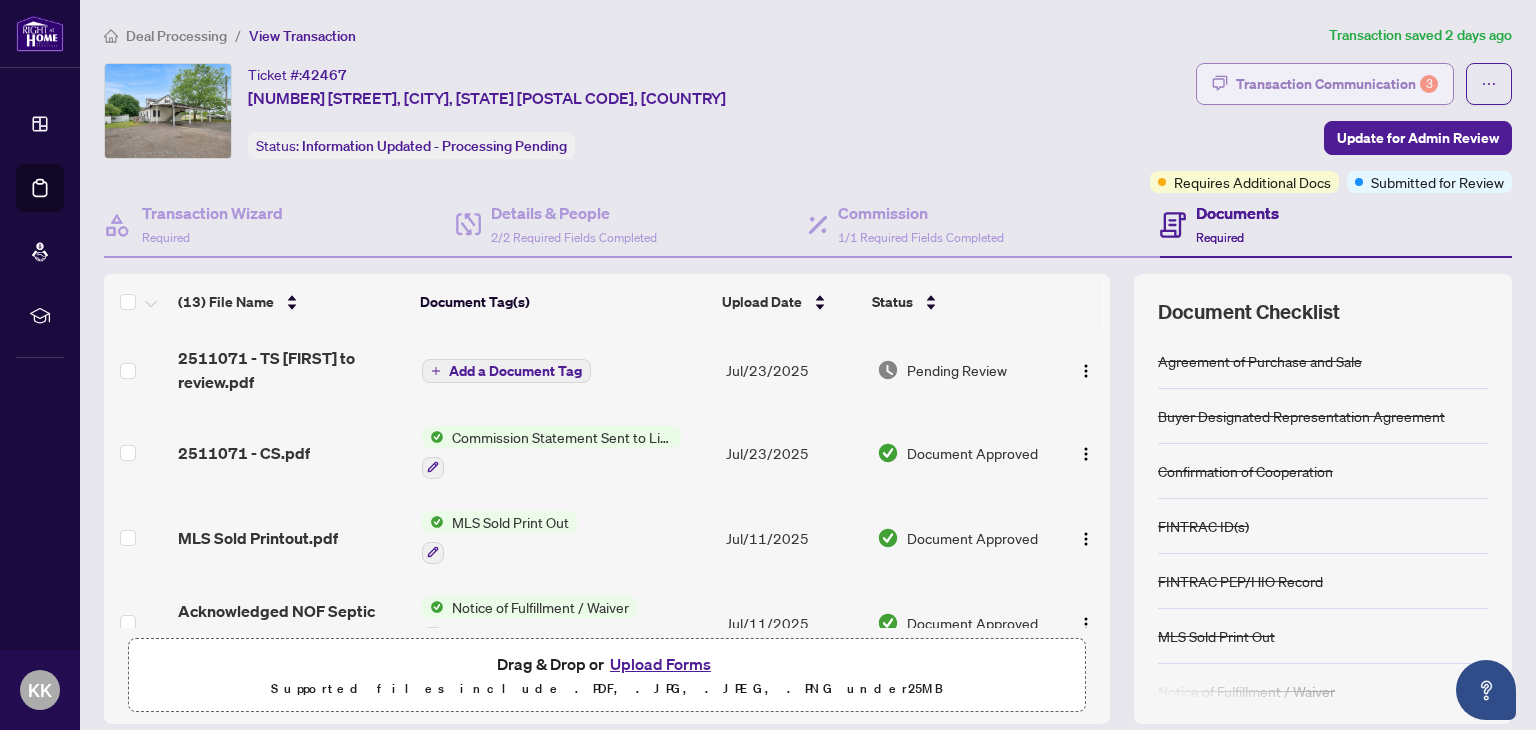 click on "Transaction Communication 3" at bounding box center (1337, 84) 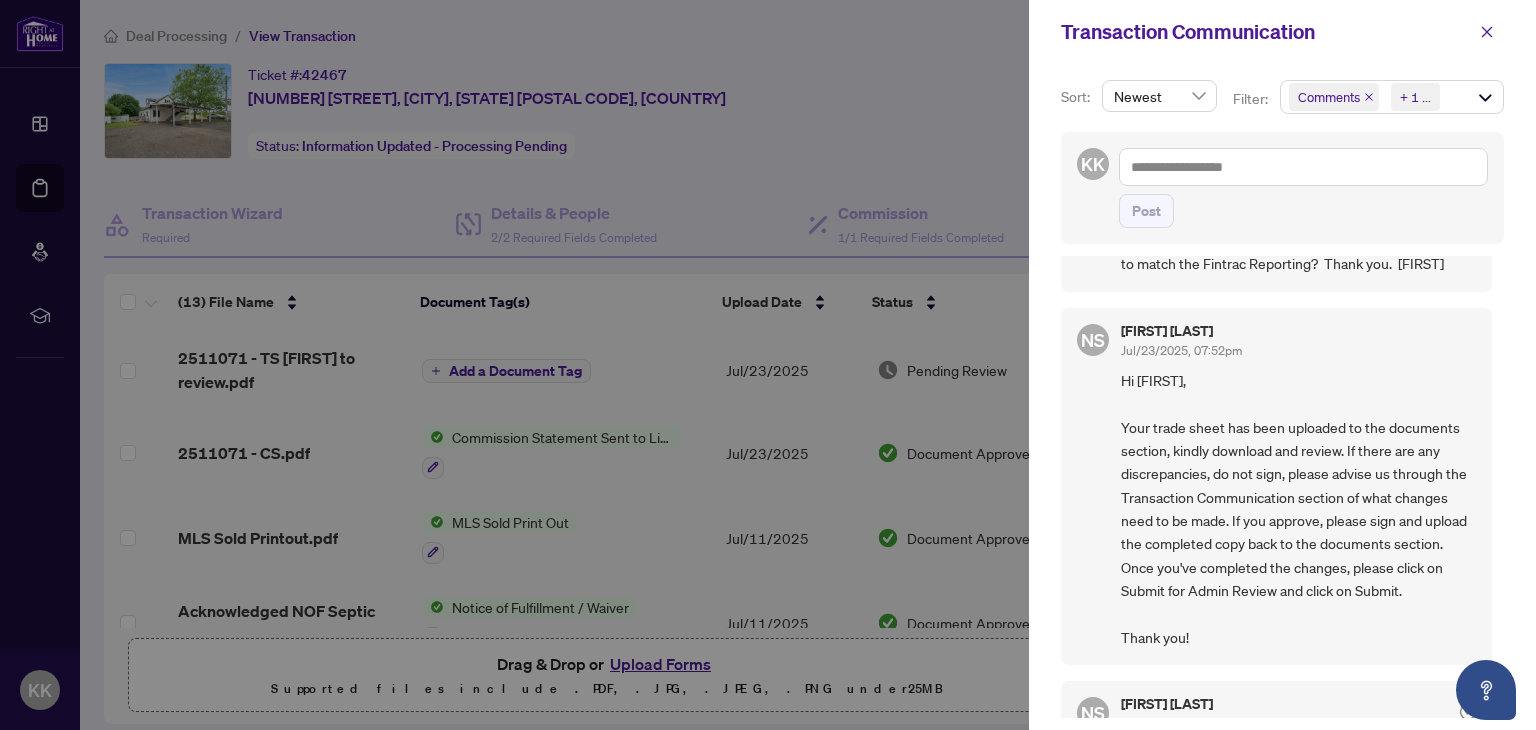 scroll, scrollTop: 0, scrollLeft: 0, axis: both 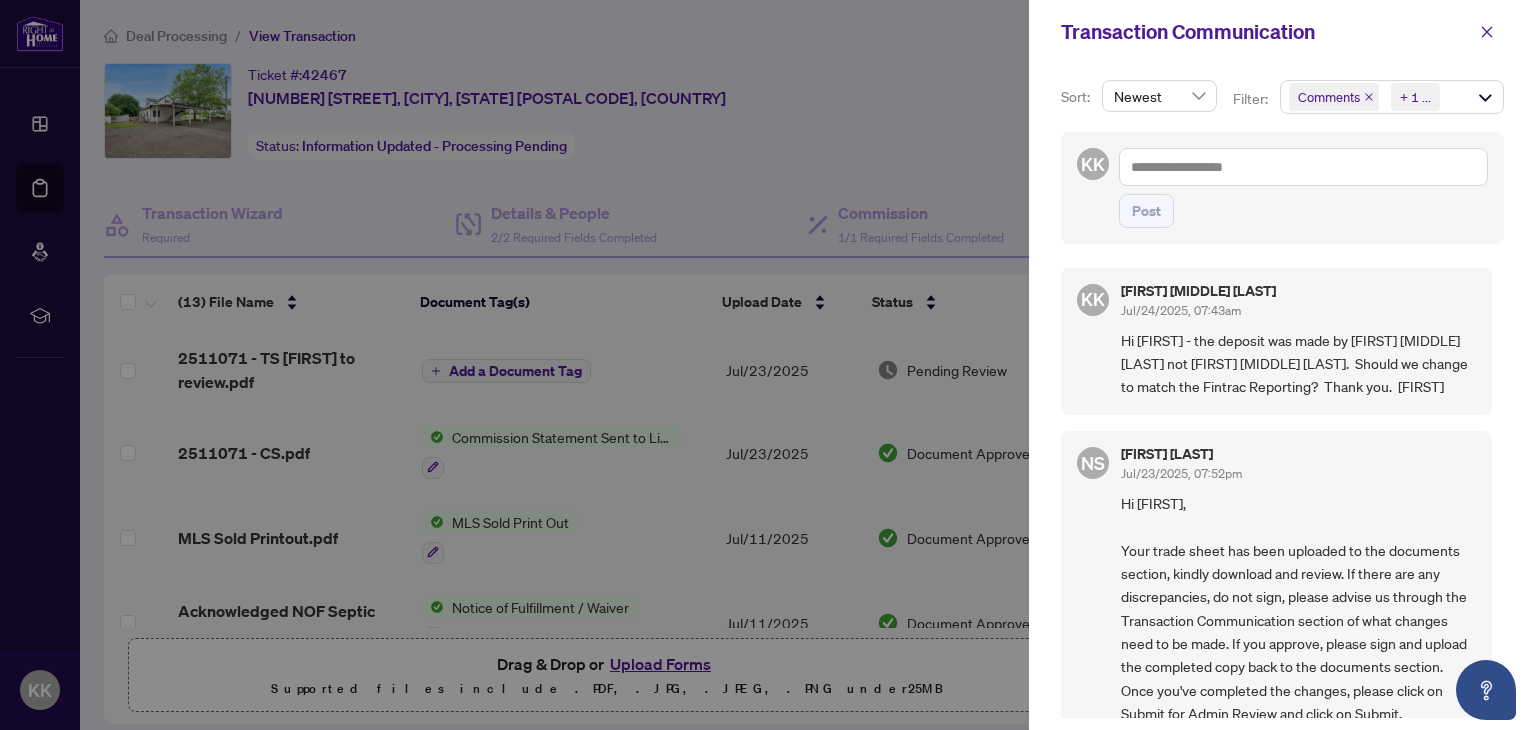 click at bounding box center [768, 365] 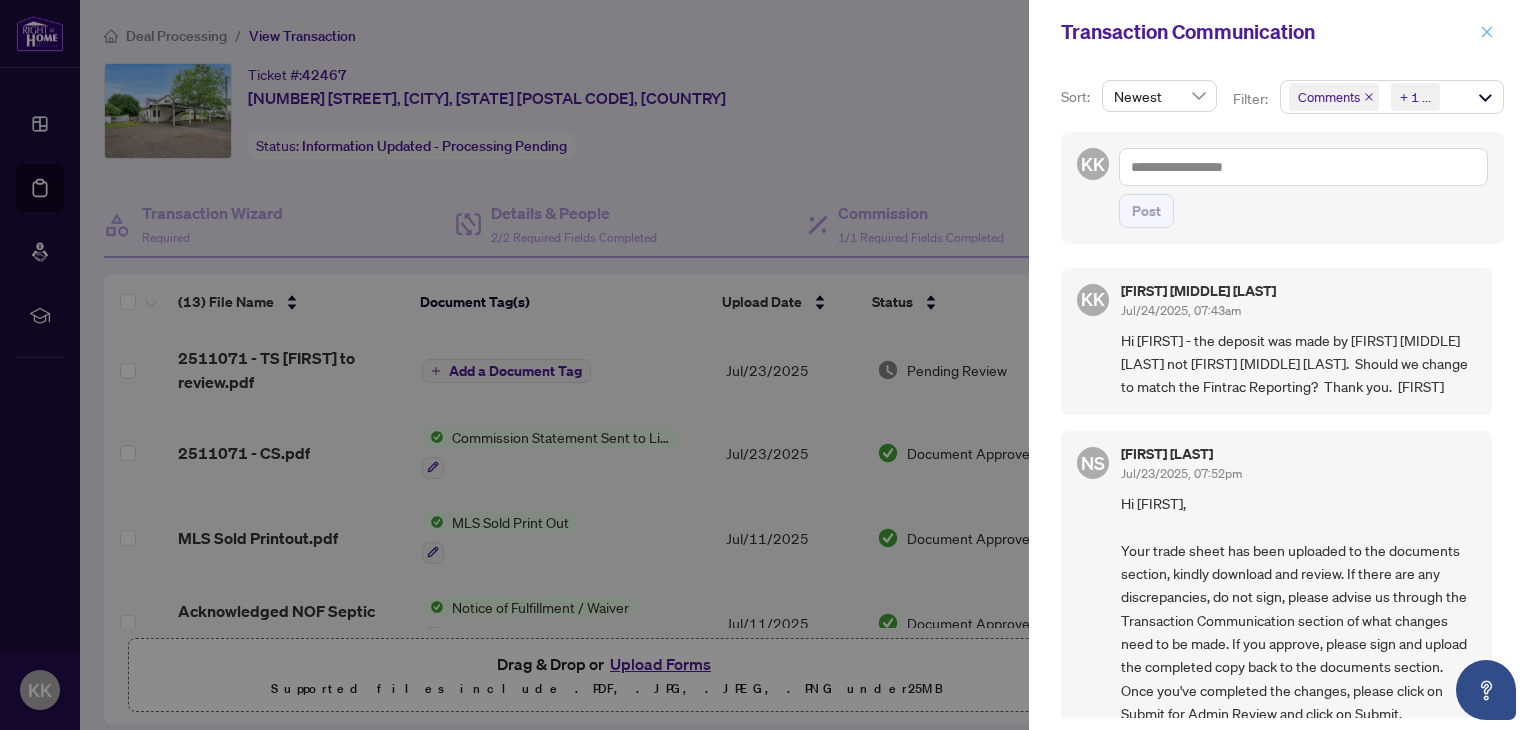 click at bounding box center [1487, 32] 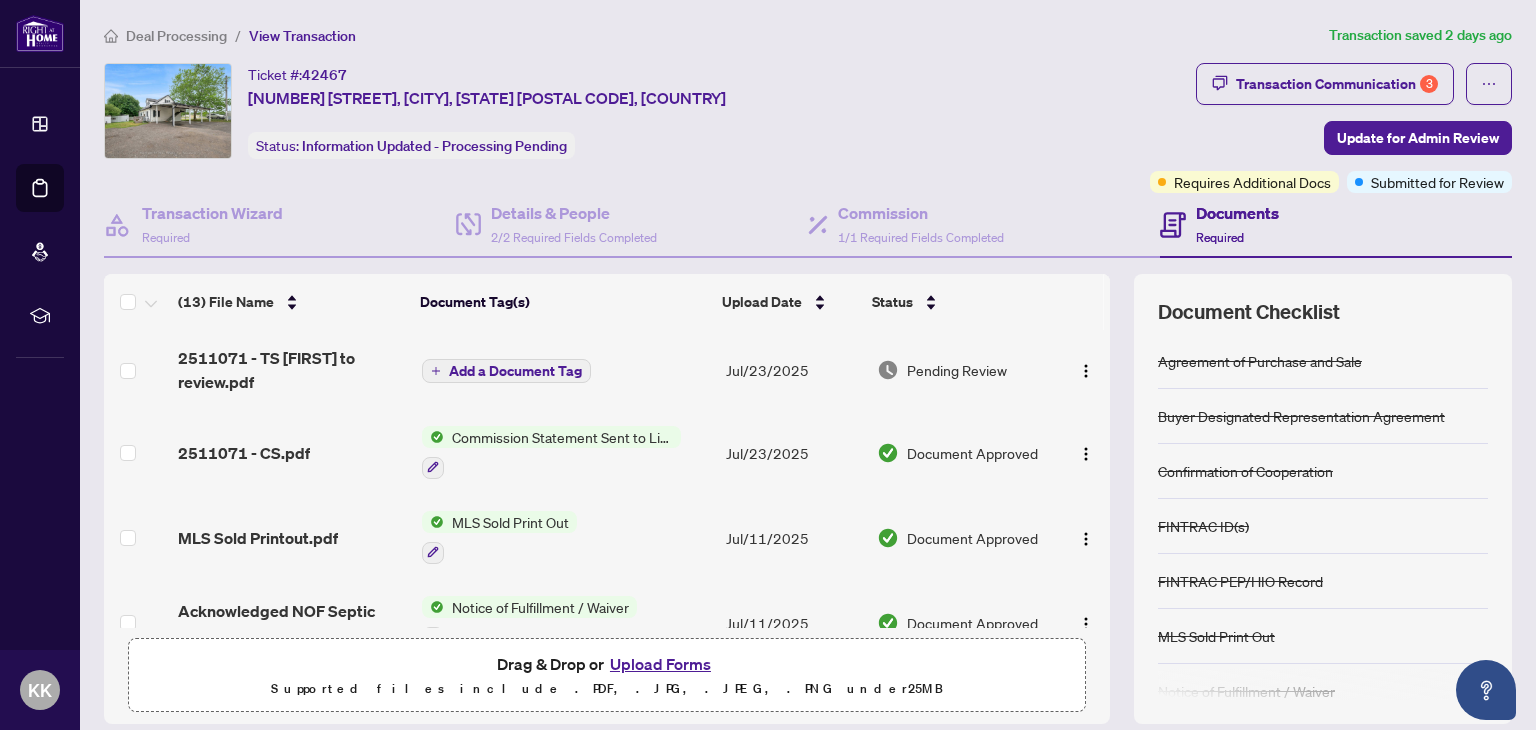click on "Pending Review" at bounding box center (957, 370) 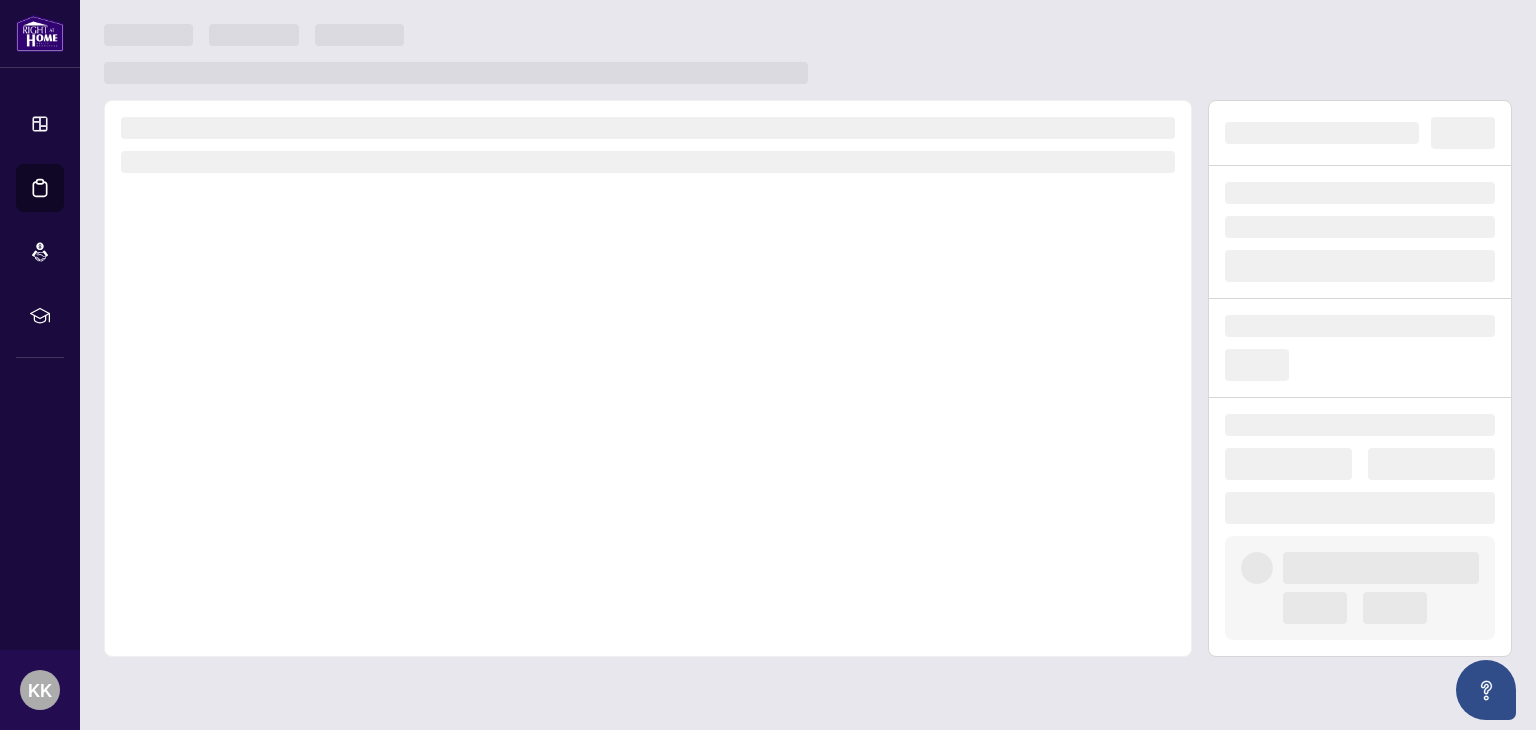 click at bounding box center (648, 378) 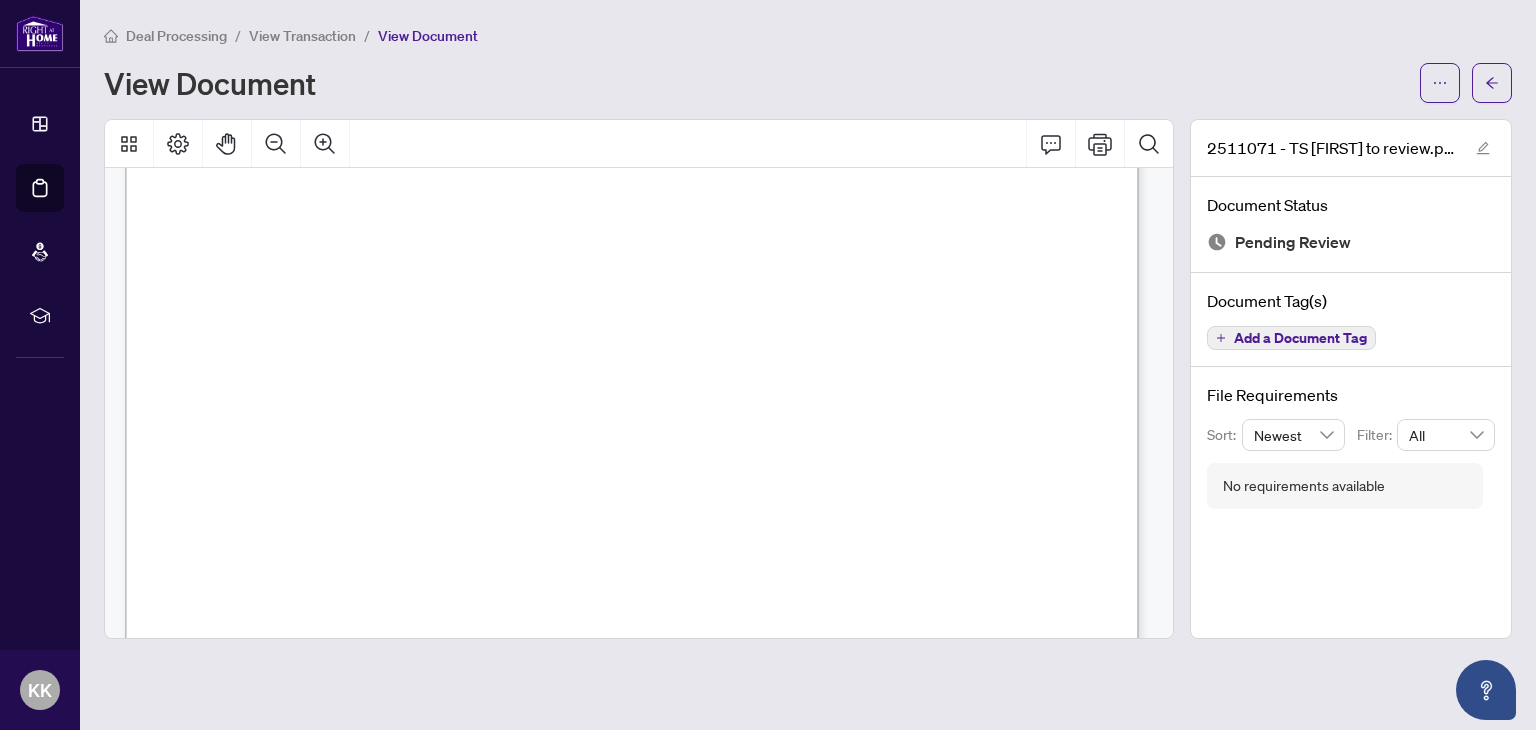 scroll, scrollTop: 0, scrollLeft: 0, axis: both 